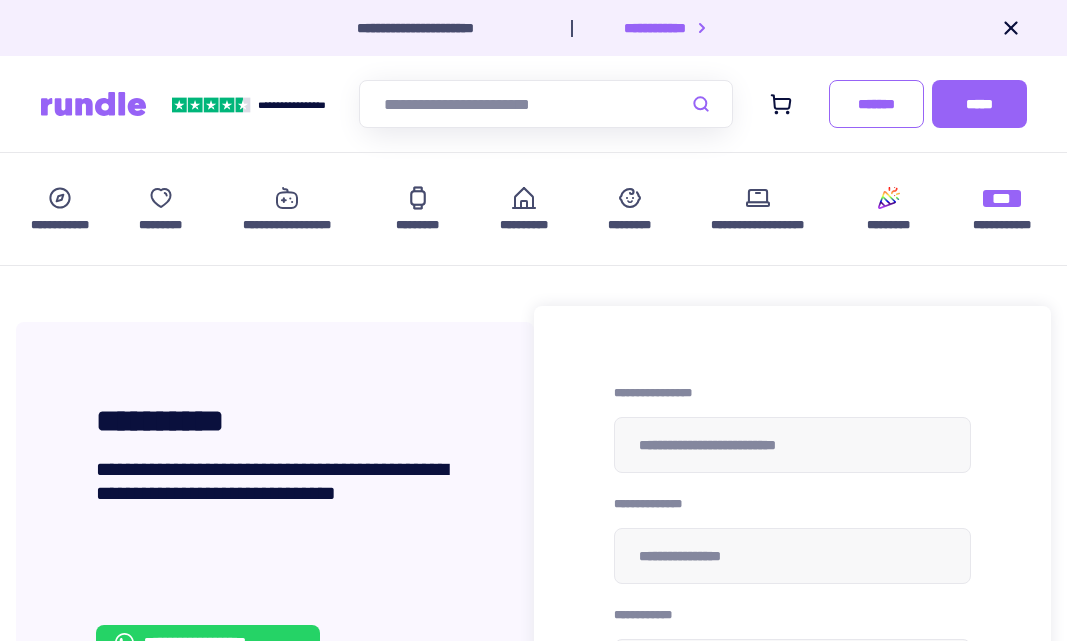 scroll, scrollTop: 160, scrollLeft: 0, axis: vertical 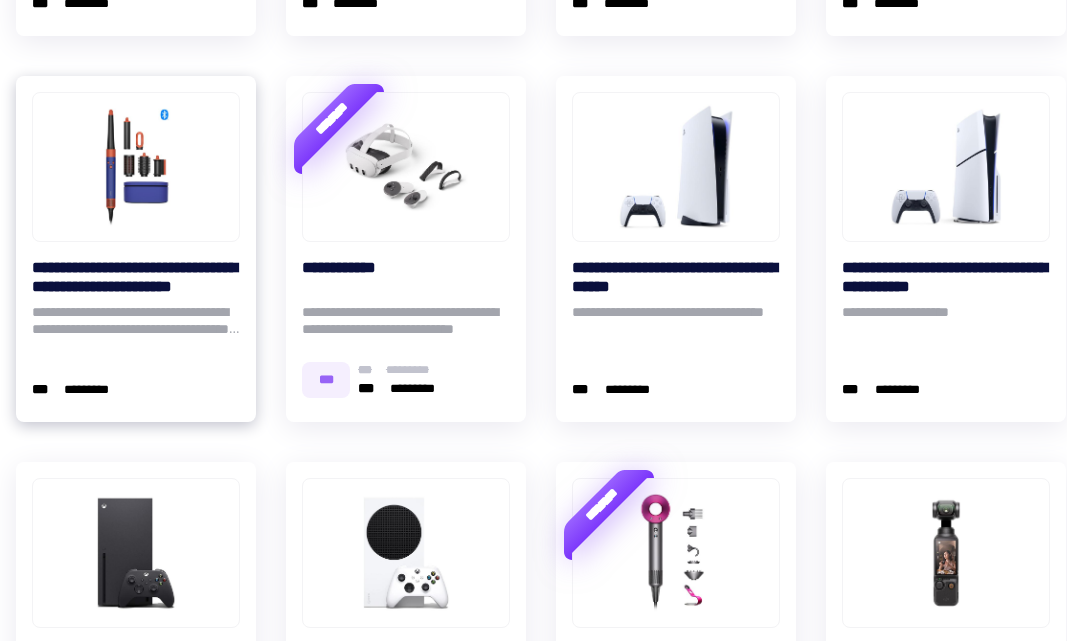 click on "**********" at bounding box center (136, 277) 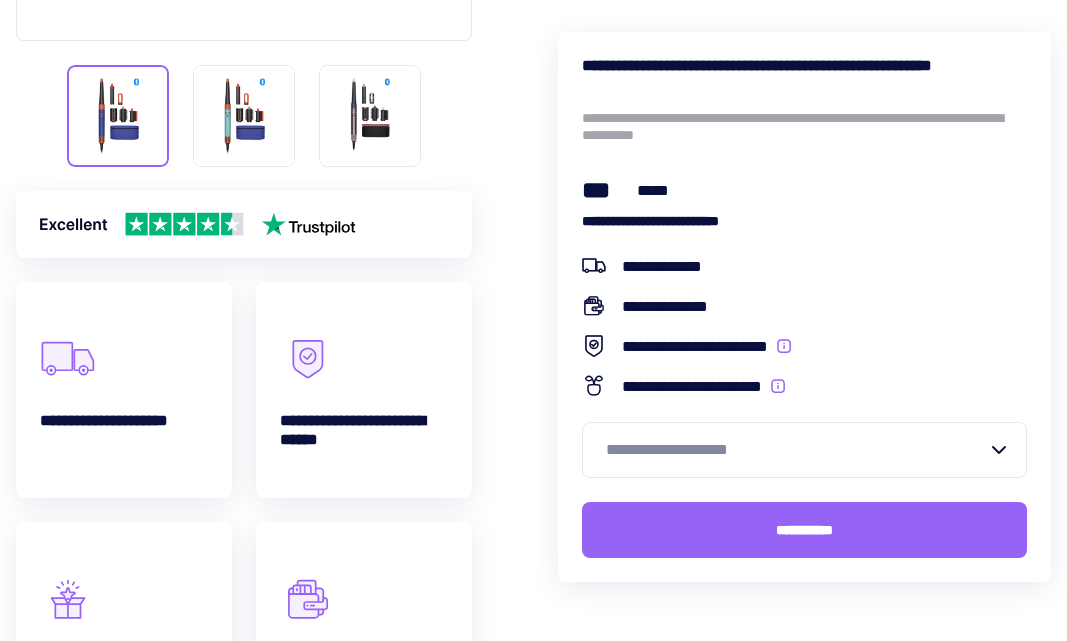 scroll, scrollTop: 0, scrollLeft: 0, axis: both 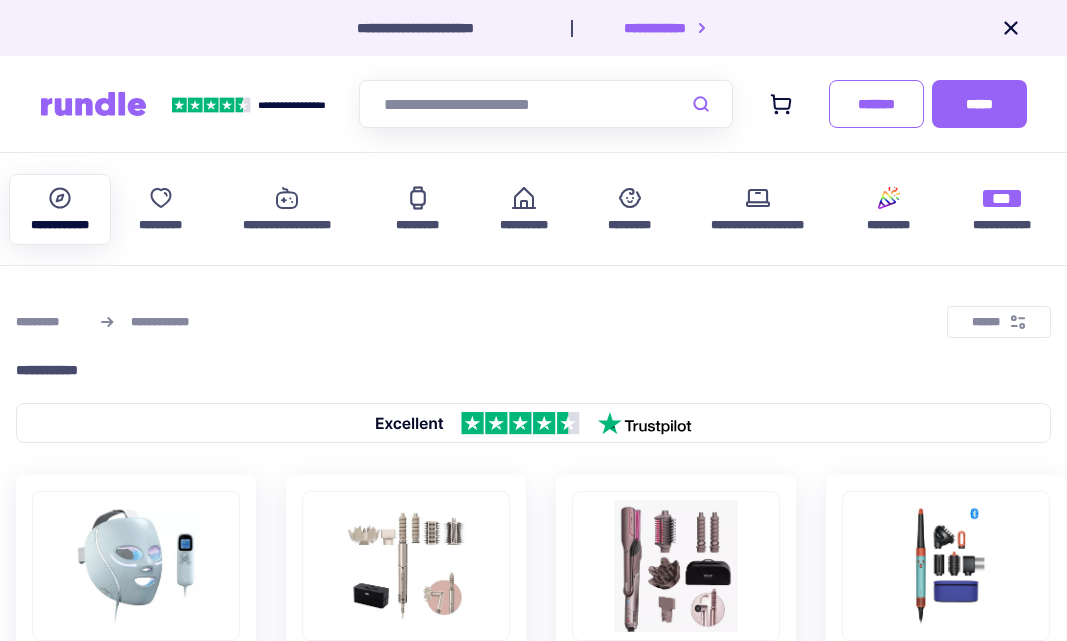 click at bounding box center [546, 104] 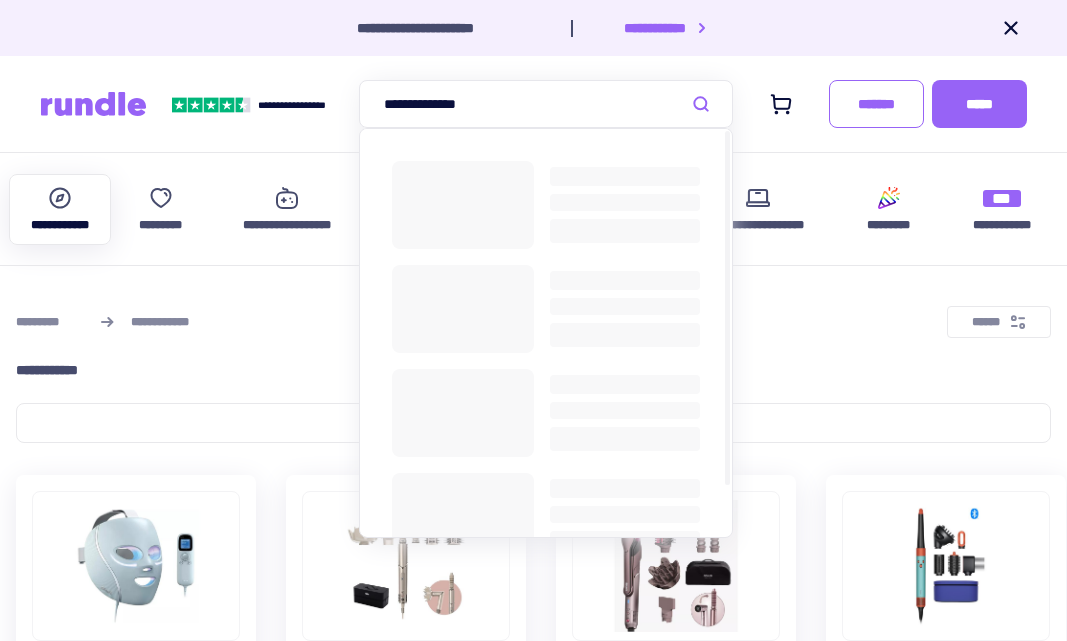 type on "**********" 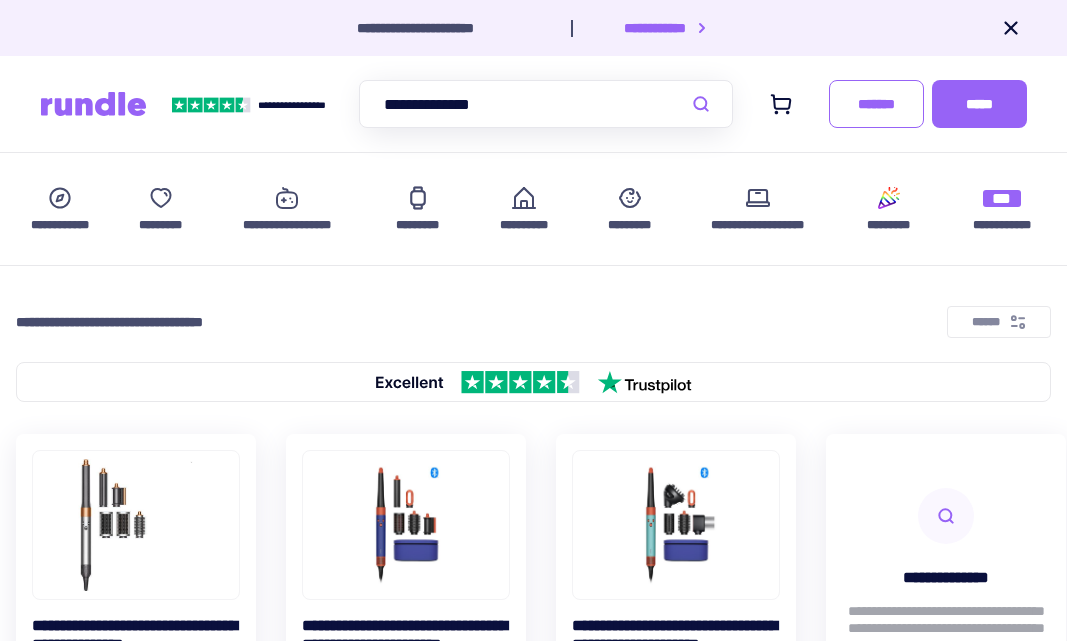 scroll, scrollTop: 0, scrollLeft: 0, axis: both 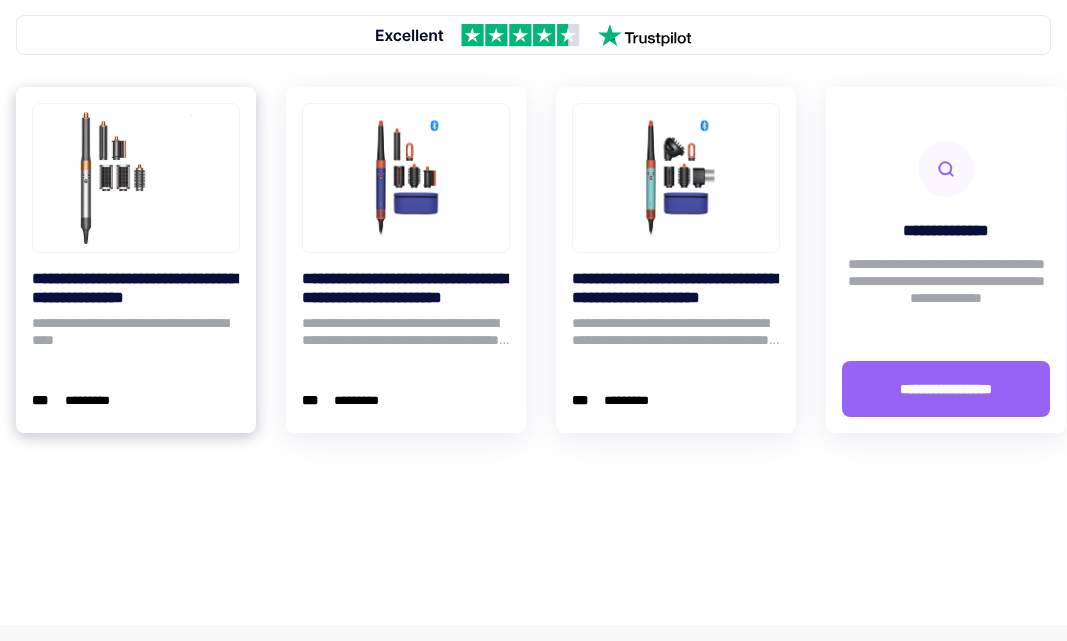 click on "**********" at bounding box center [136, 288] 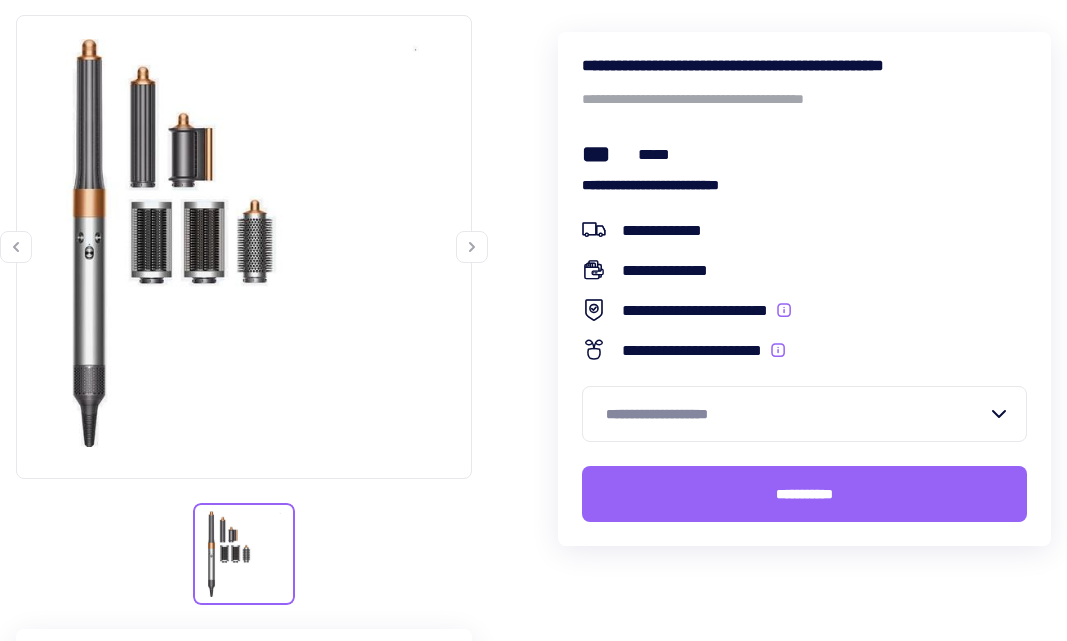 scroll, scrollTop: 0, scrollLeft: 0, axis: both 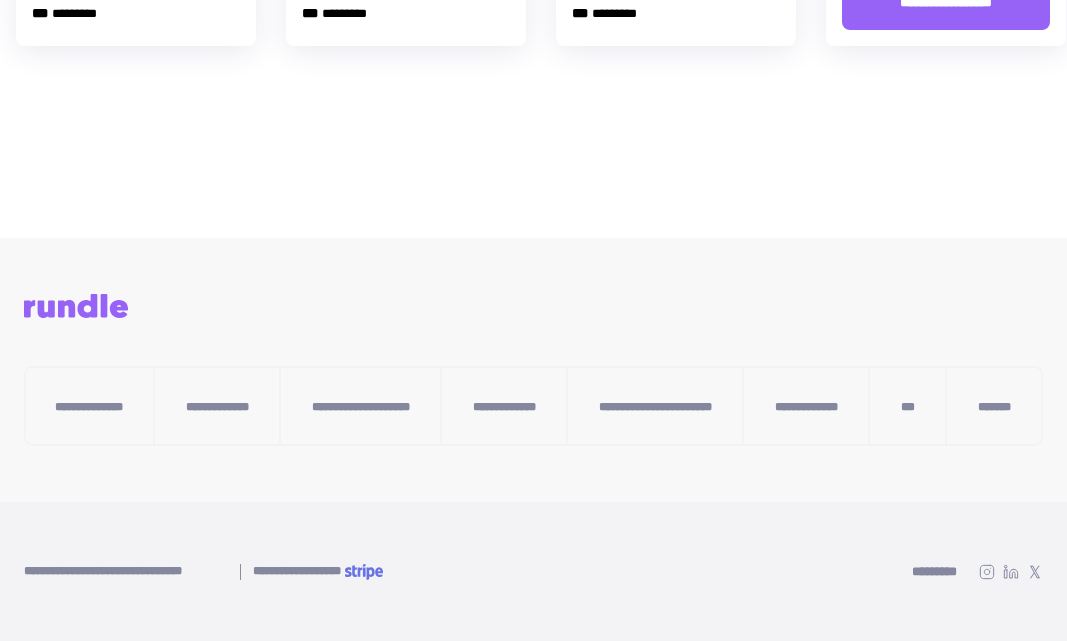 type on "**********" 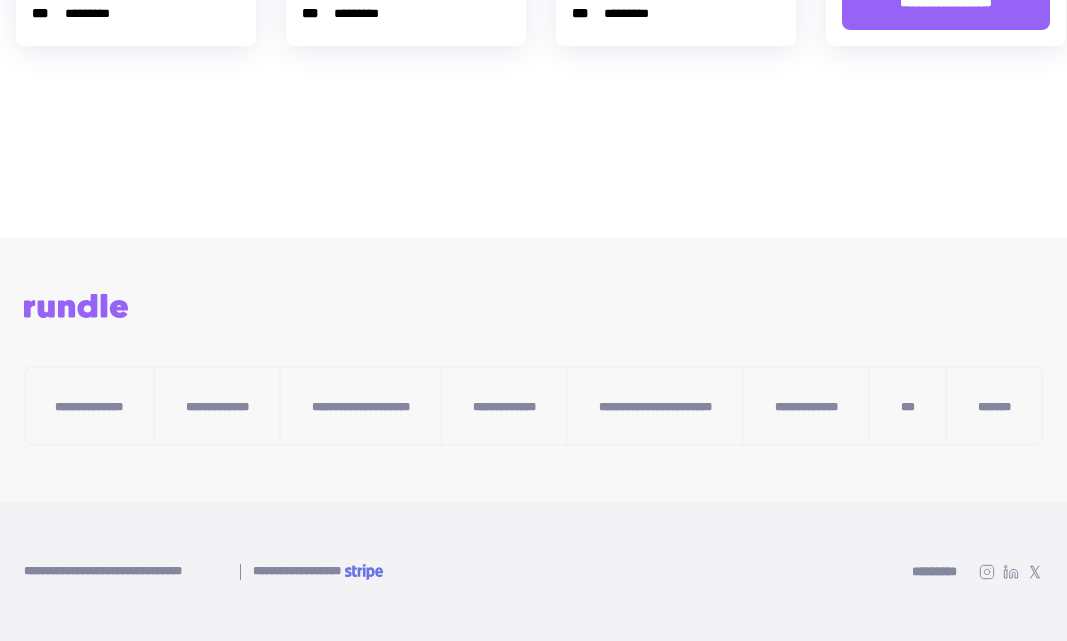 scroll, scrollTop: 347, scrollLeft: 0, axis: vertical 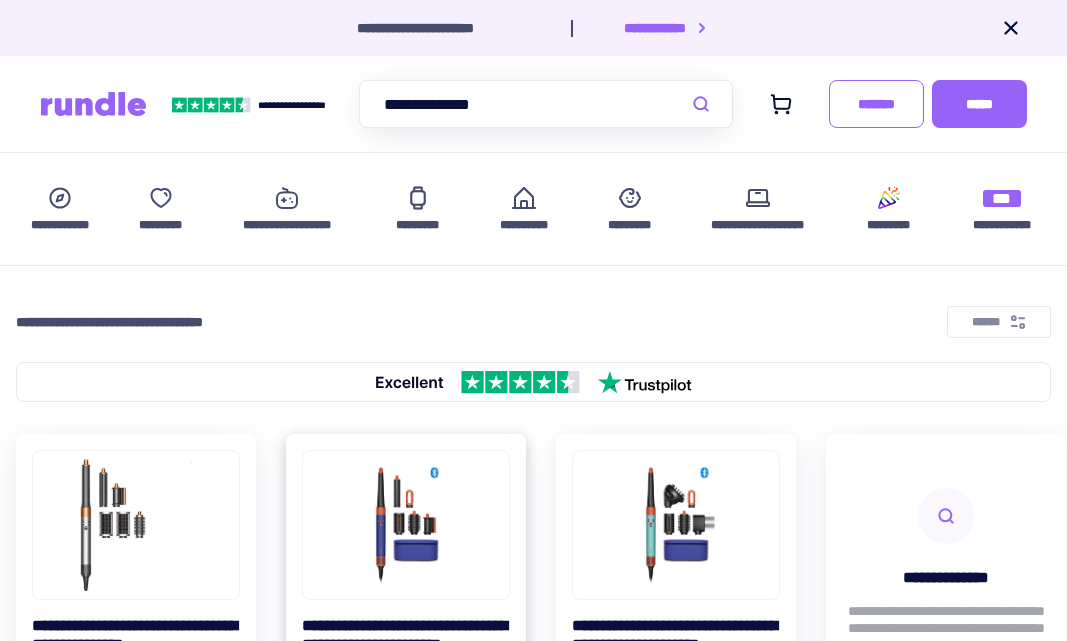 click at bounding box center (406, 525) 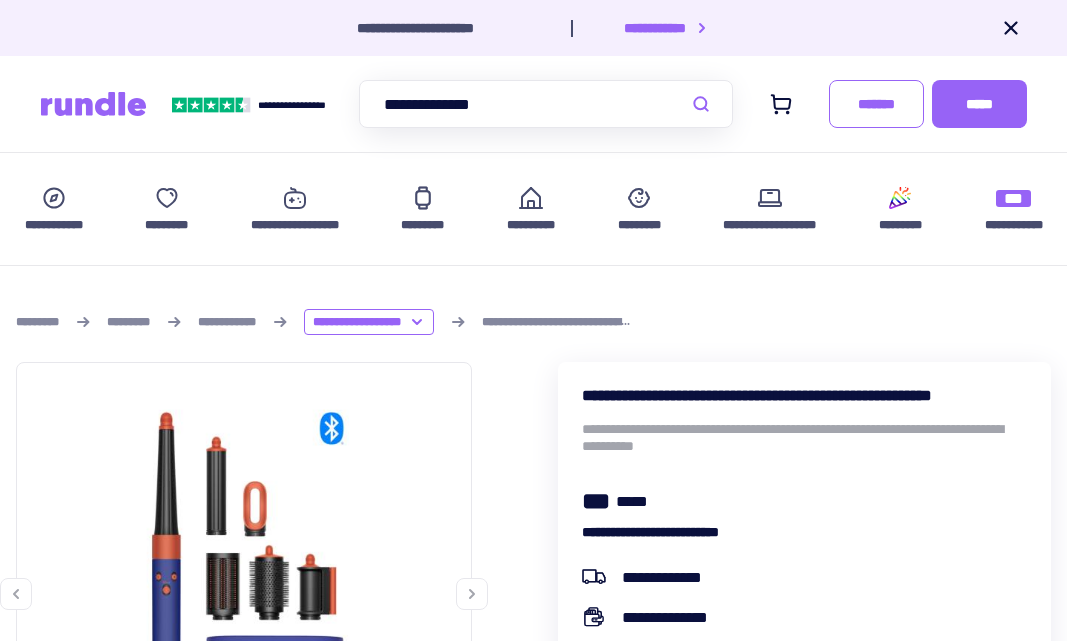 type 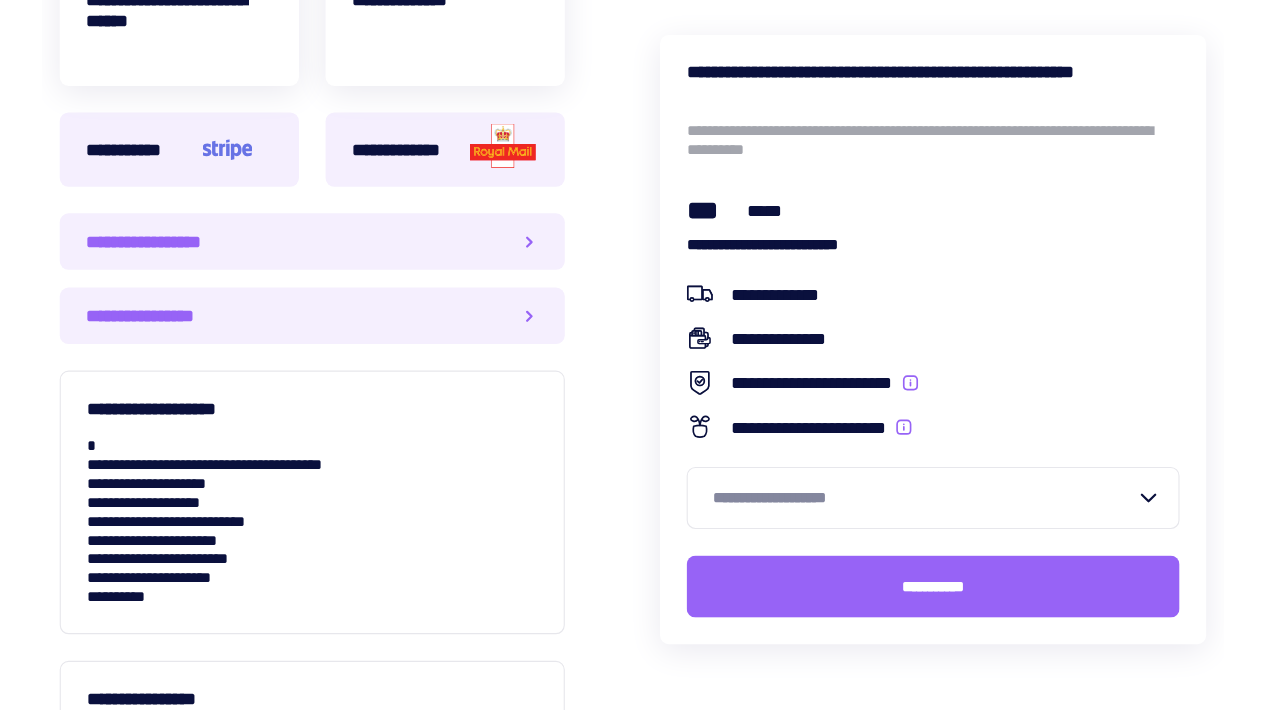 scroll, scrollTop: 1448, scrollLeft: 0, axis: vertical 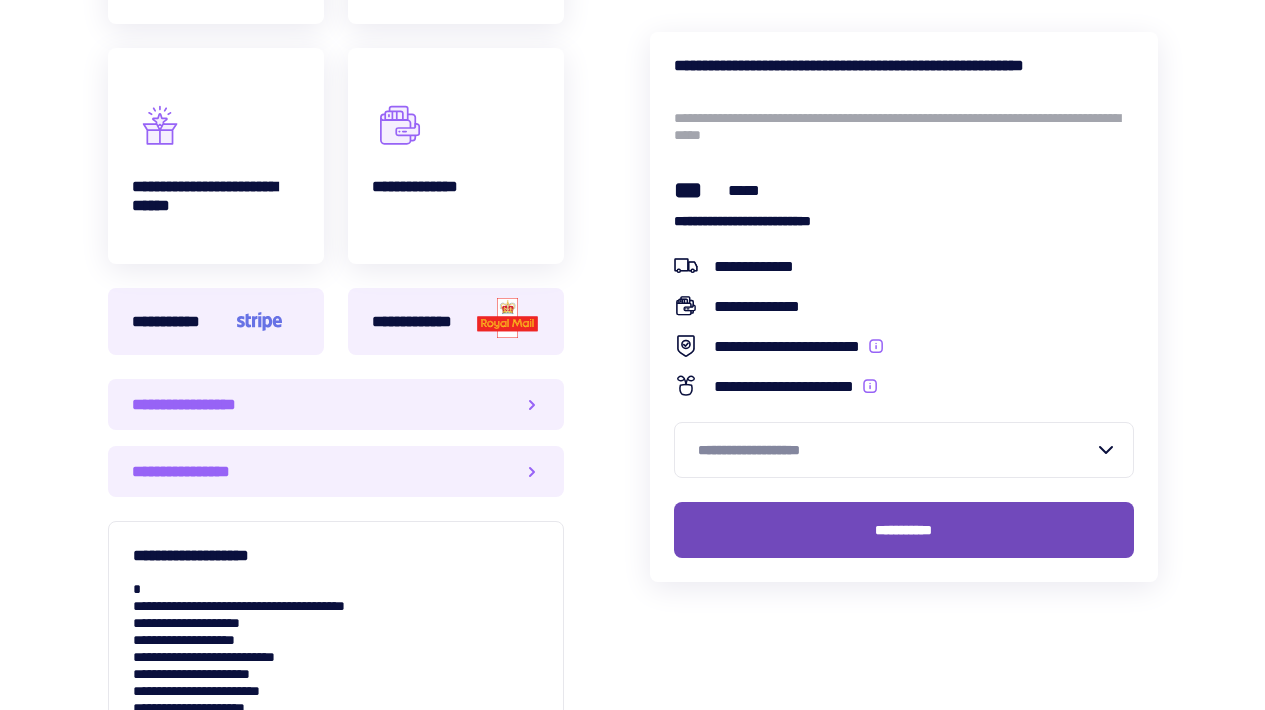 click on "**********" at bounding box center [904, 530] 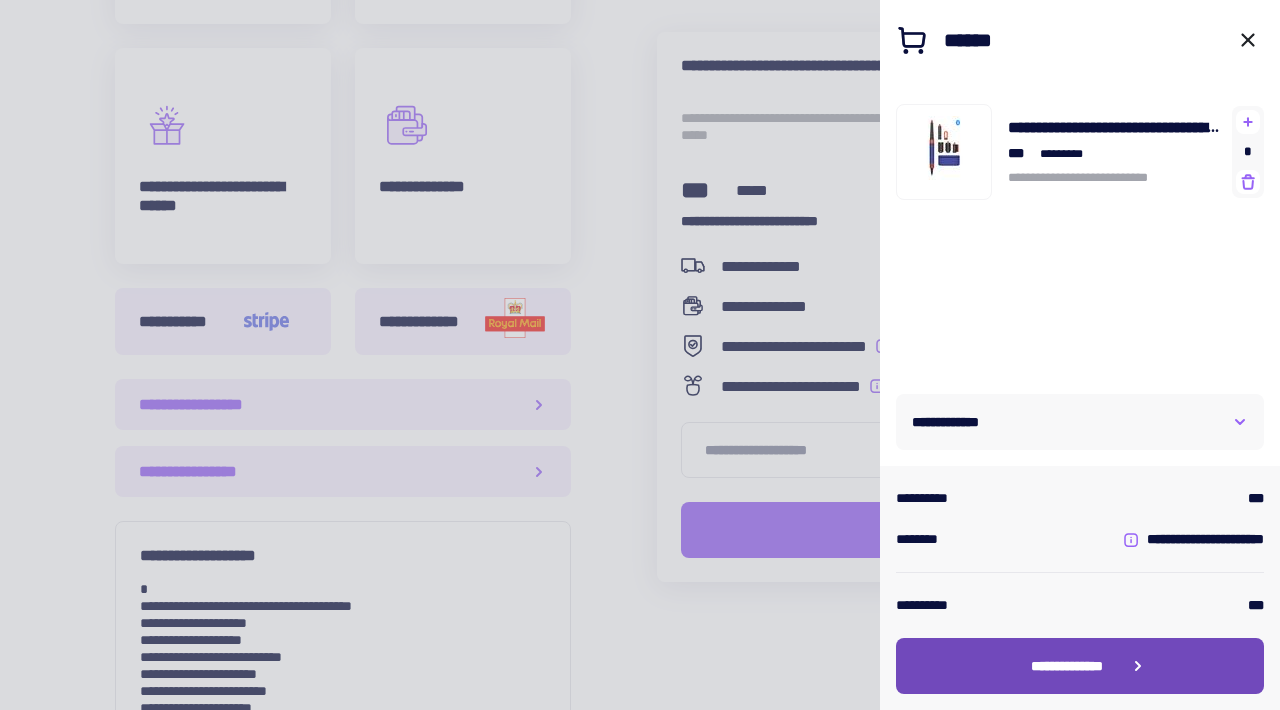 click on "**********" at bounding box center (1067, 666) 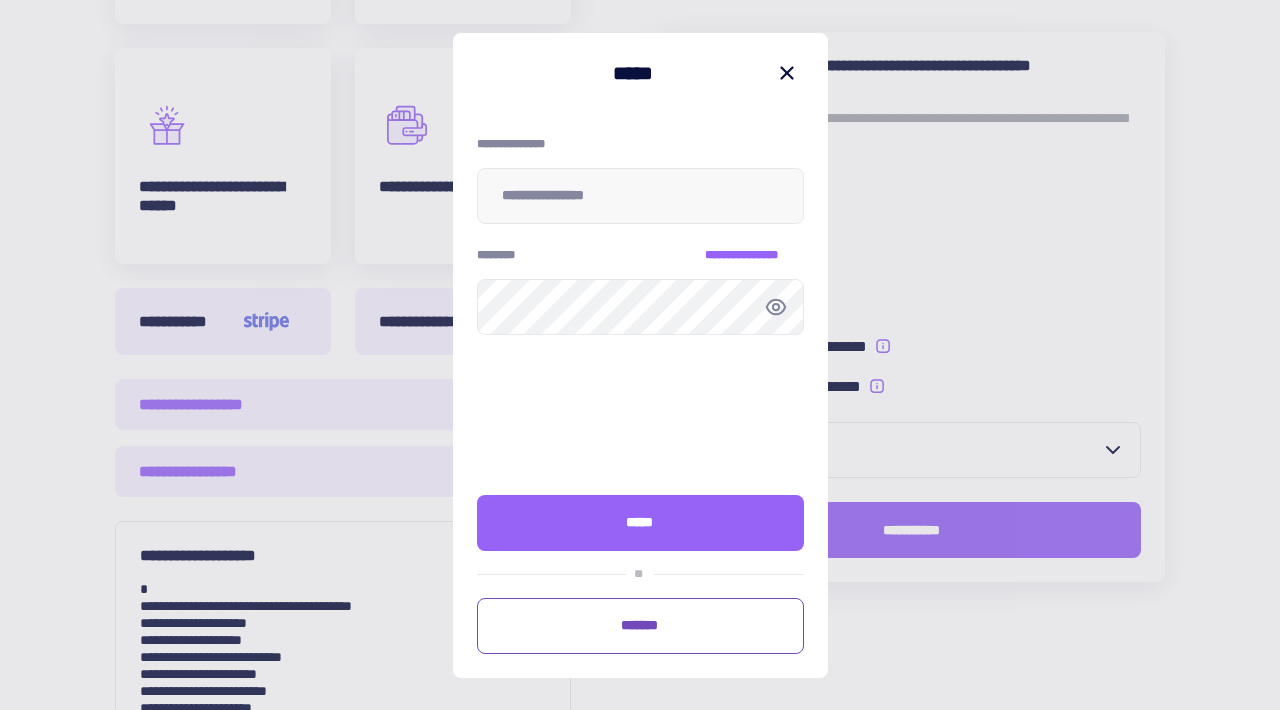 click on "*******" at bounding box center [640, 625] 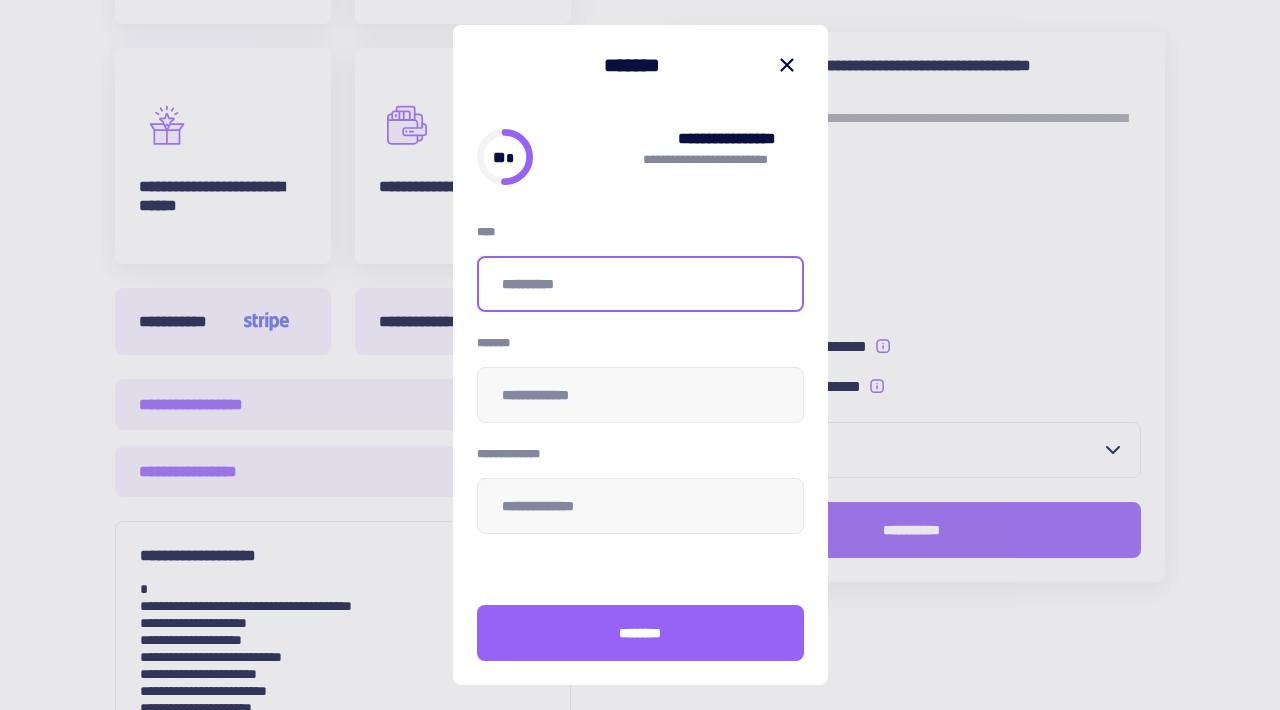 click at bounding box center (640, 284) 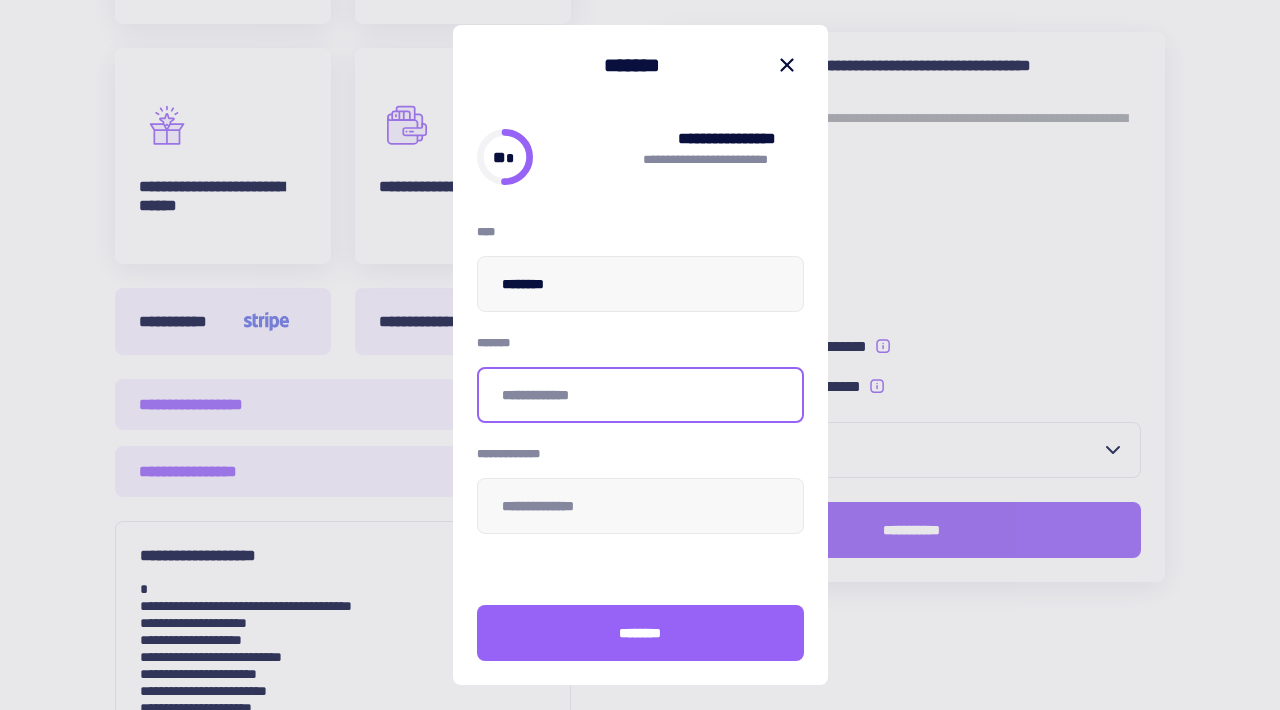 type on "*******" 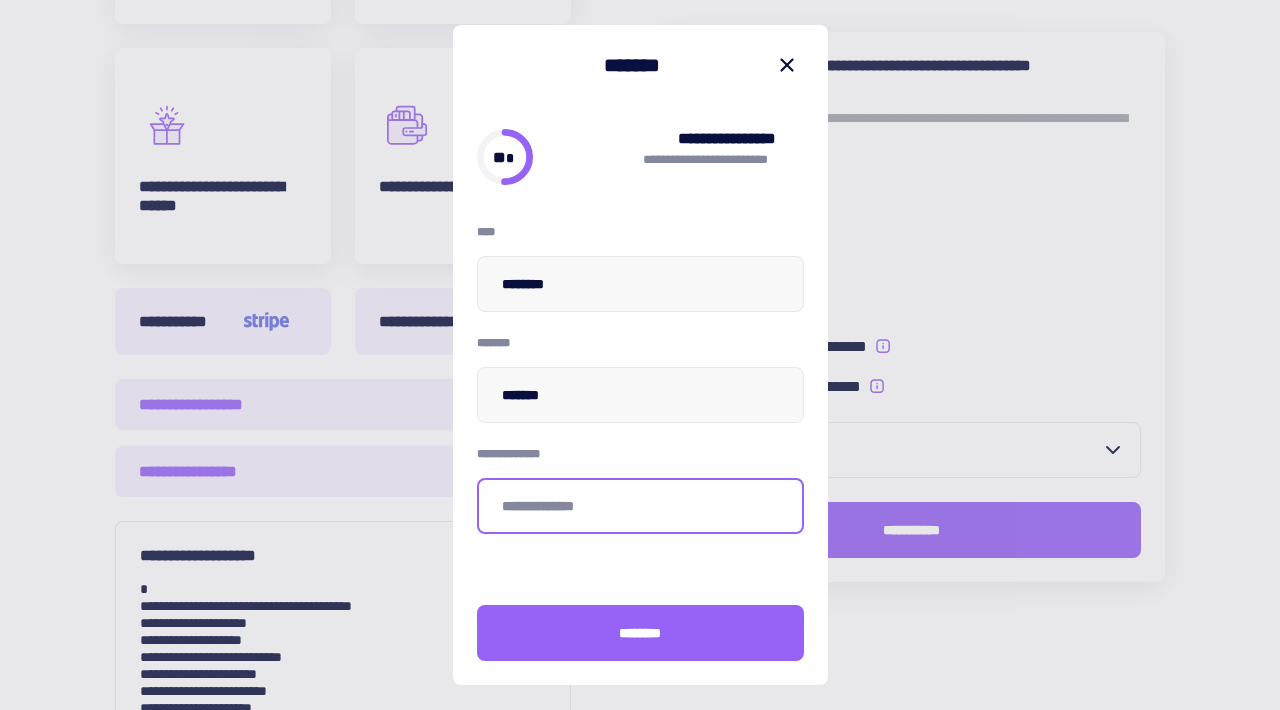 click at bounding box center [640, 506] 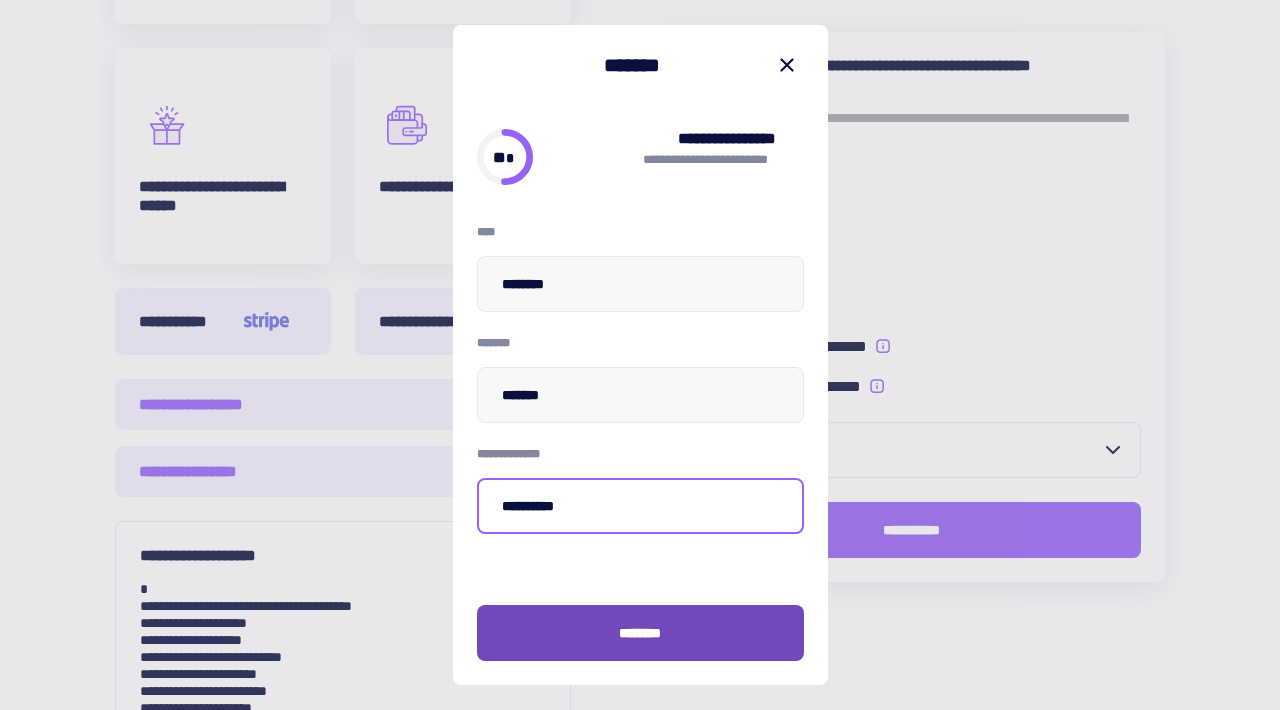 type on "**********" 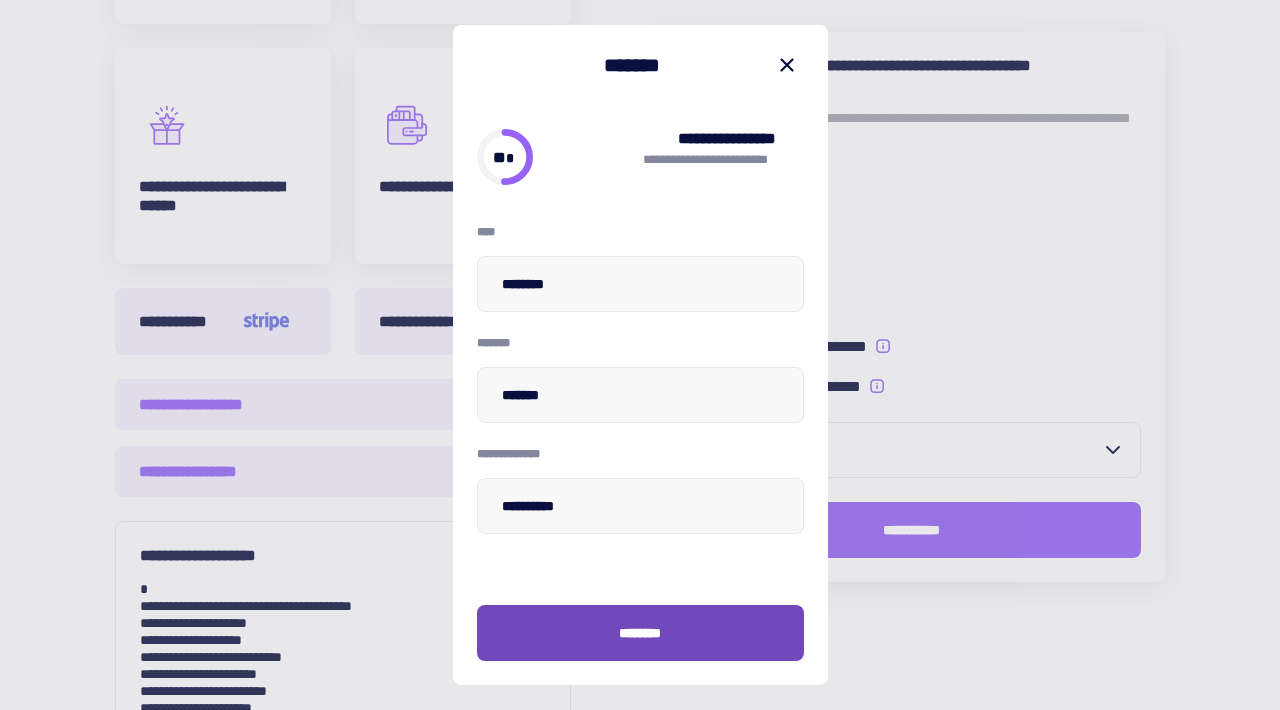 click on "********" at bounding box center [640, 633] 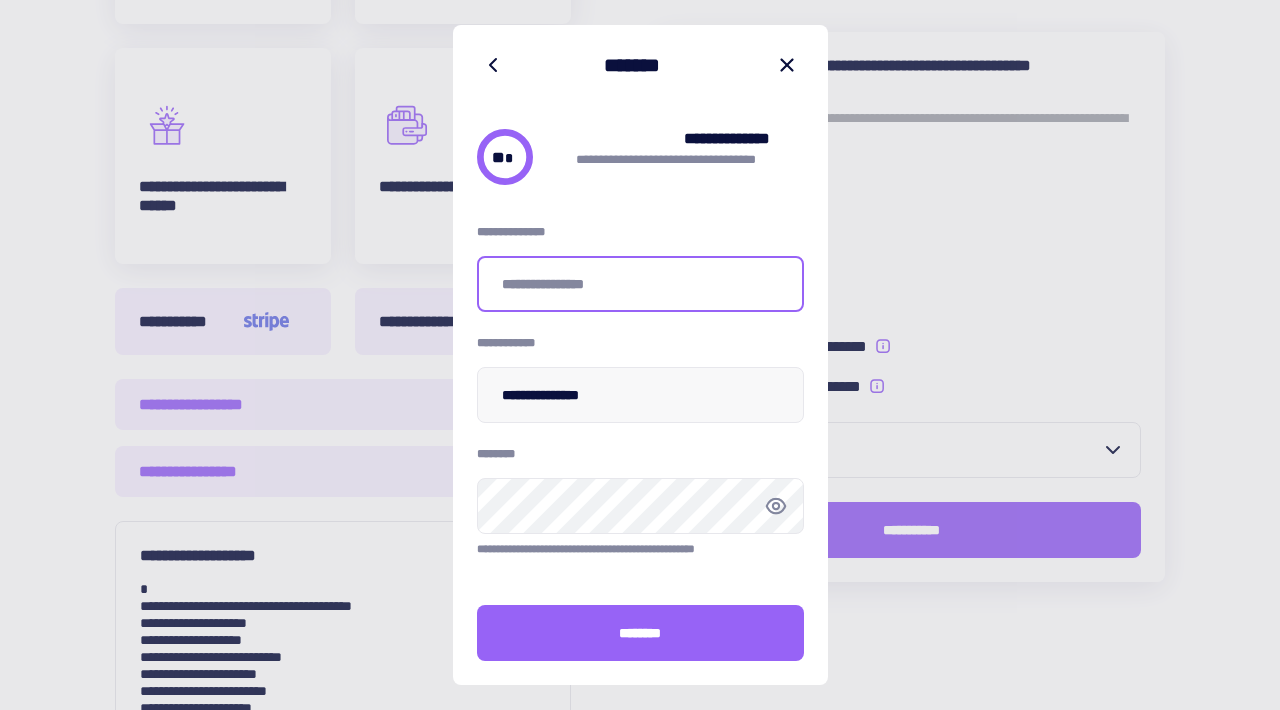 click at bounding box center (640, 284) 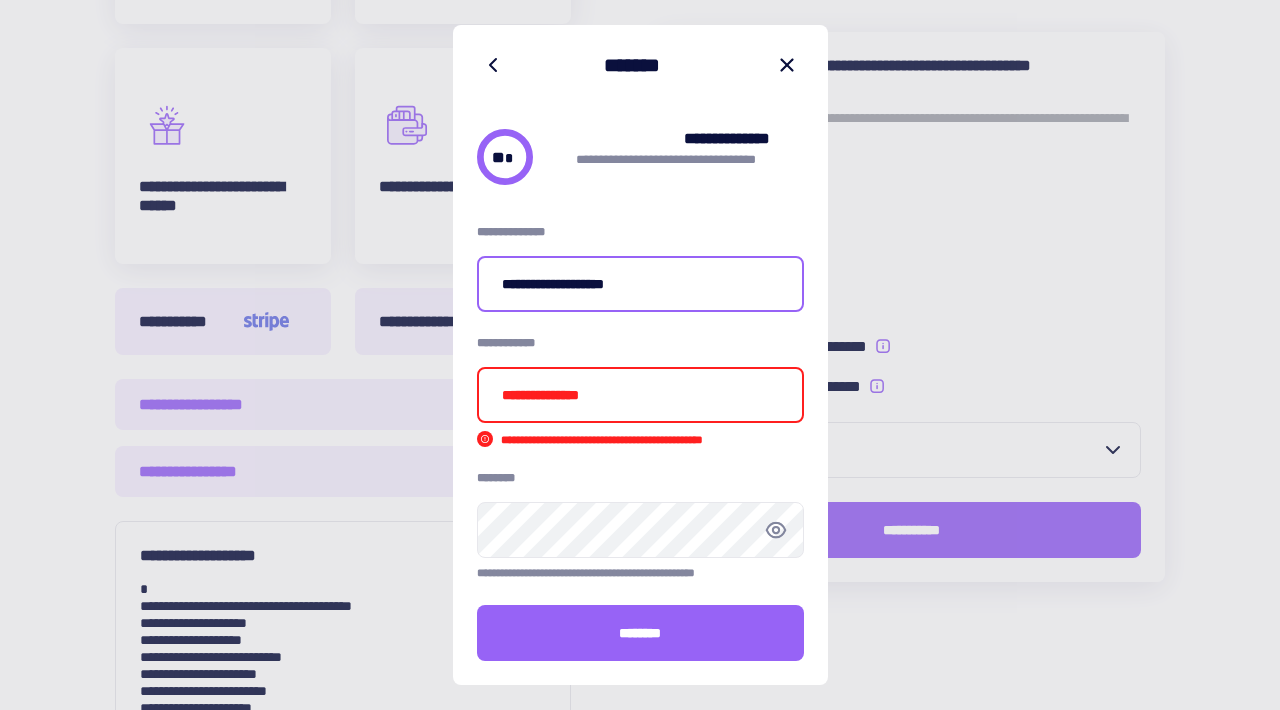 click on "**********" at bounding box center [640, 395] 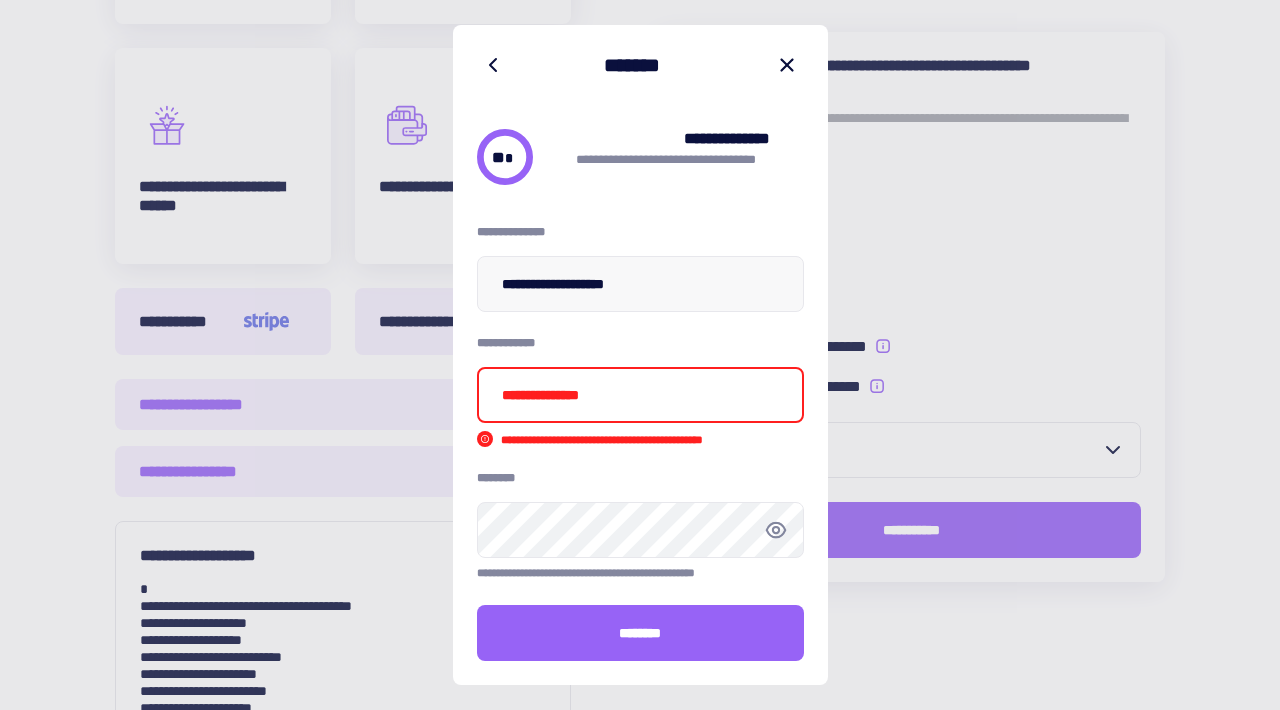 click on "**********" at bounding box center [640, 432] 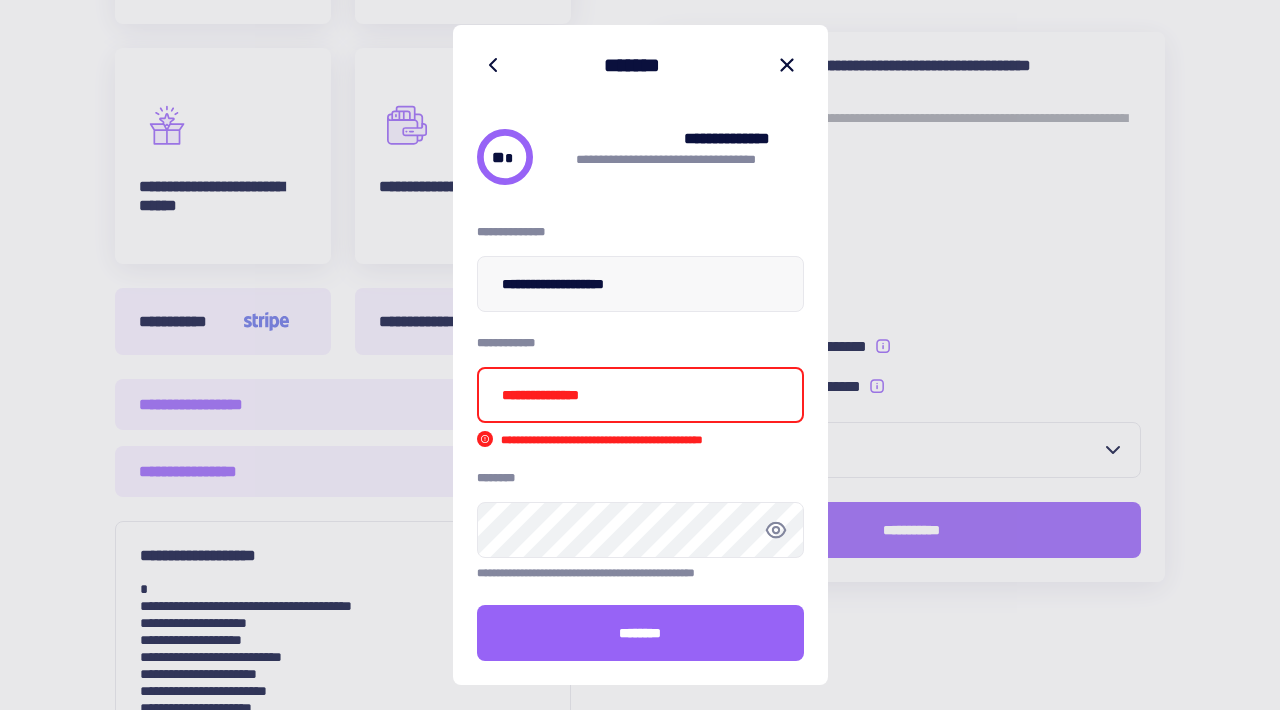 drag, startPoint x: 533, startPoint y: 393, endPoint x: 506, endPoint y: 391, distance: 27.073973 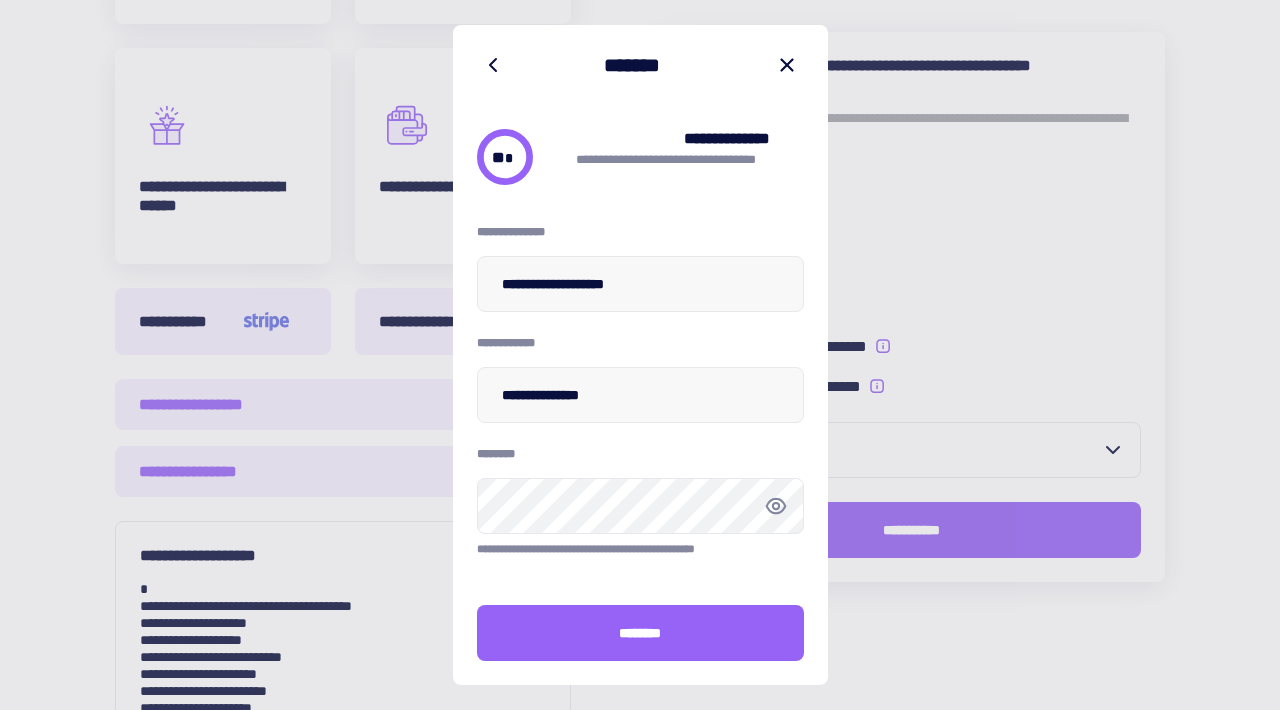 click on "**********" at bounding box center (640, 420) 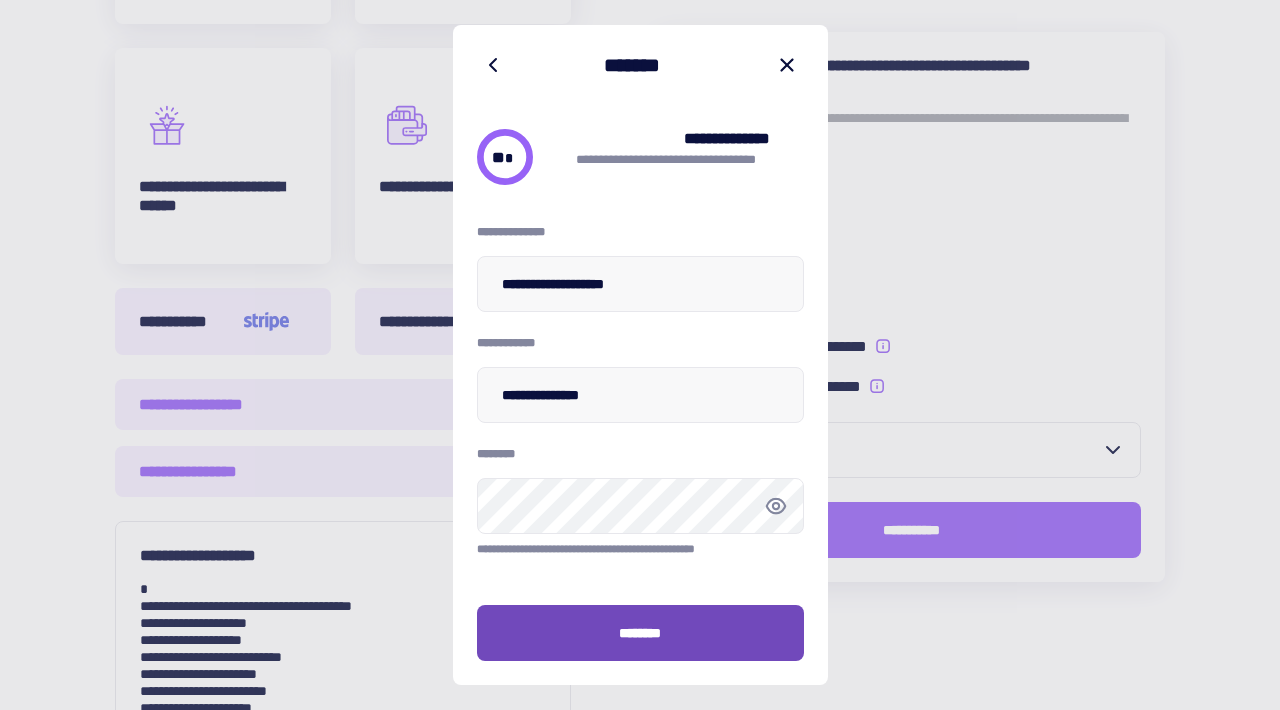 click on "********" at bounding box center [640, 633] 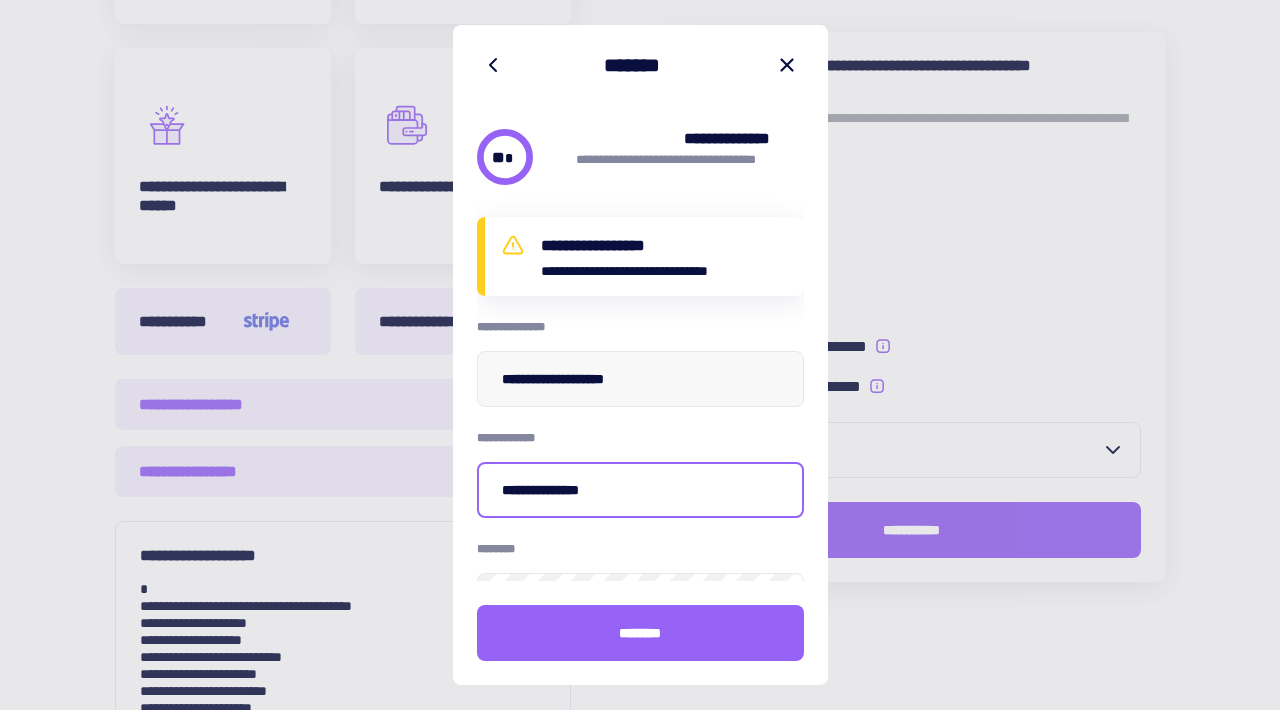 click on "**********" at bounding box center [640, 490] 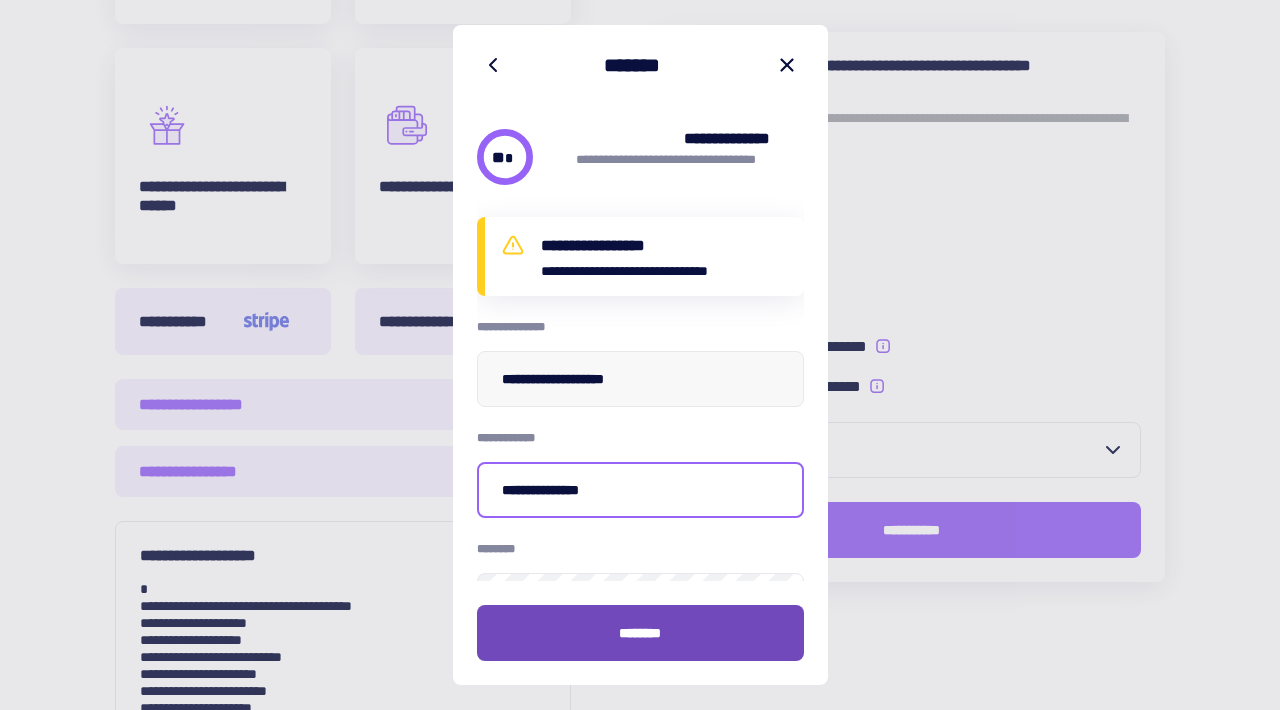 type on "**********" 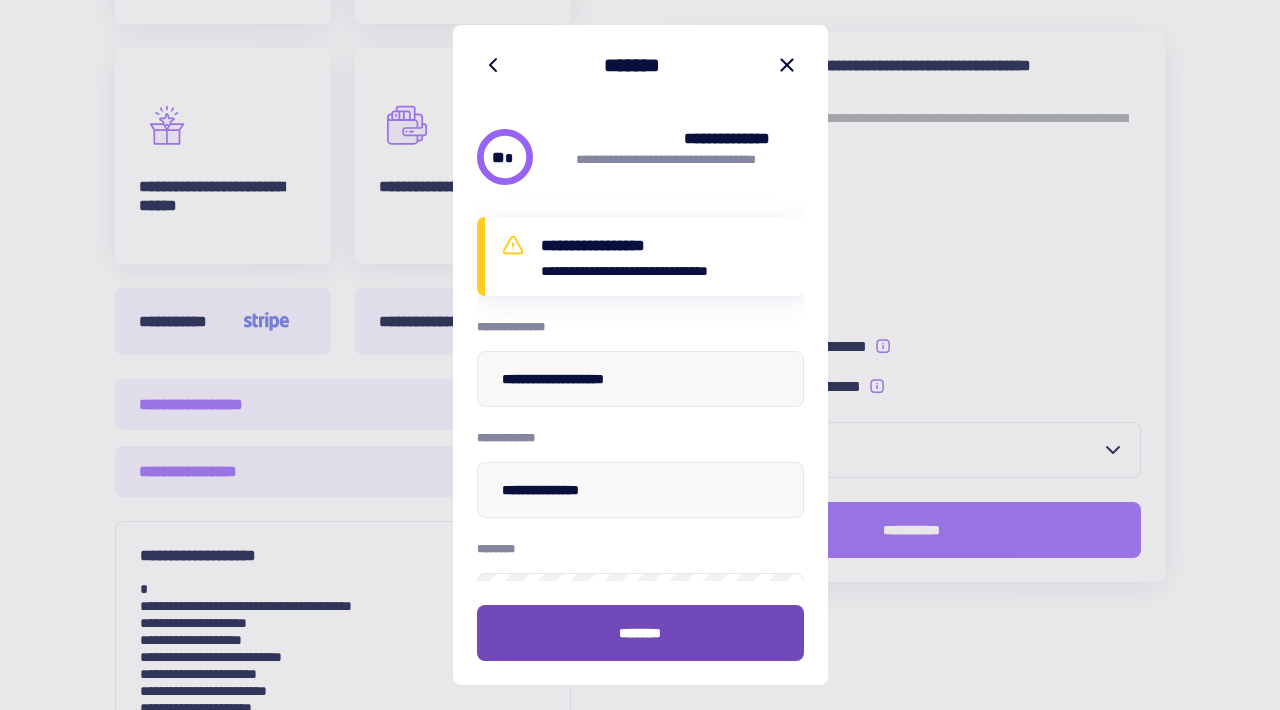 click on "********" at bounding box center [640, 633] 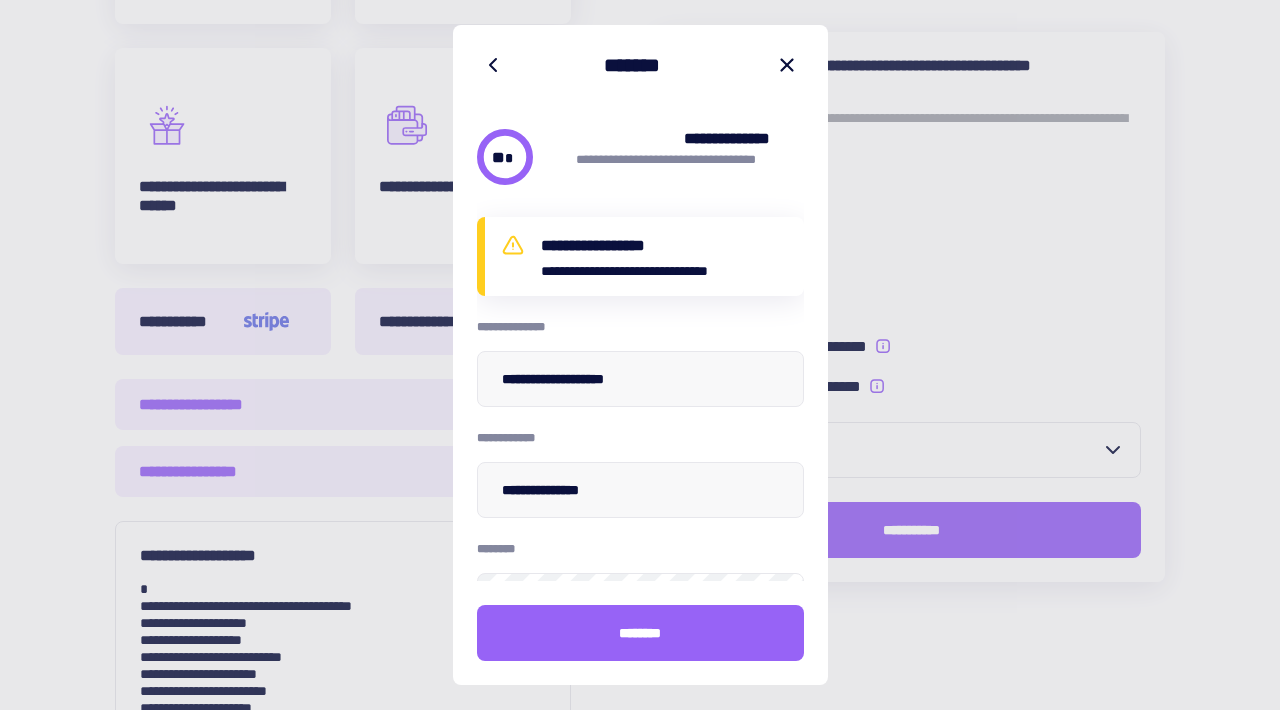 click on "********" at bounding box center (640, 633) 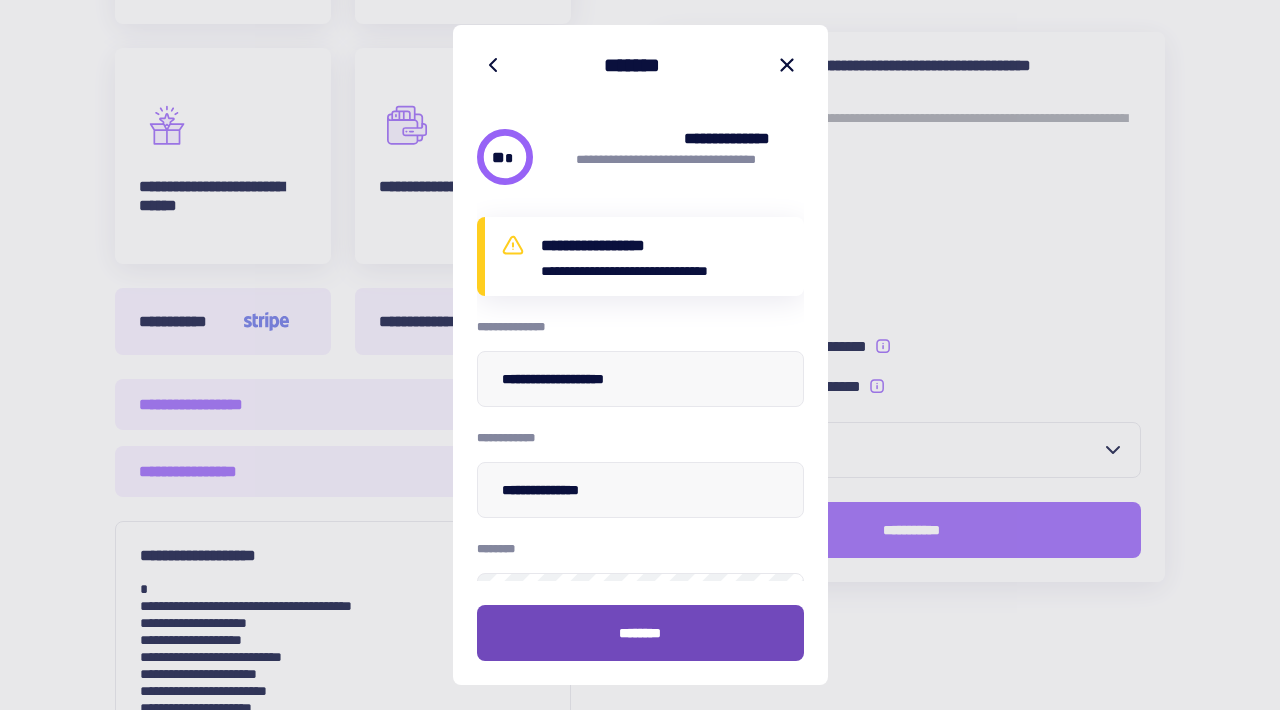 click on "********" at bounding box center (640, 633) 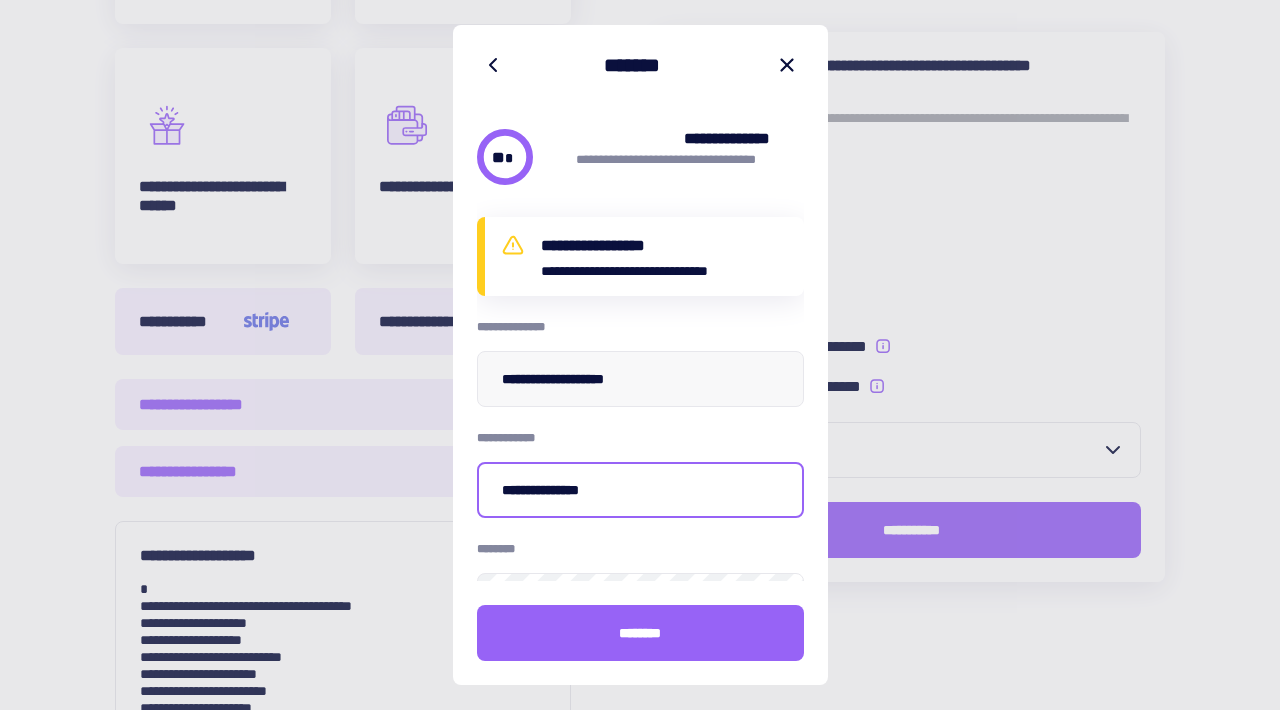 click on "**********" at bounding box center [640, 490] 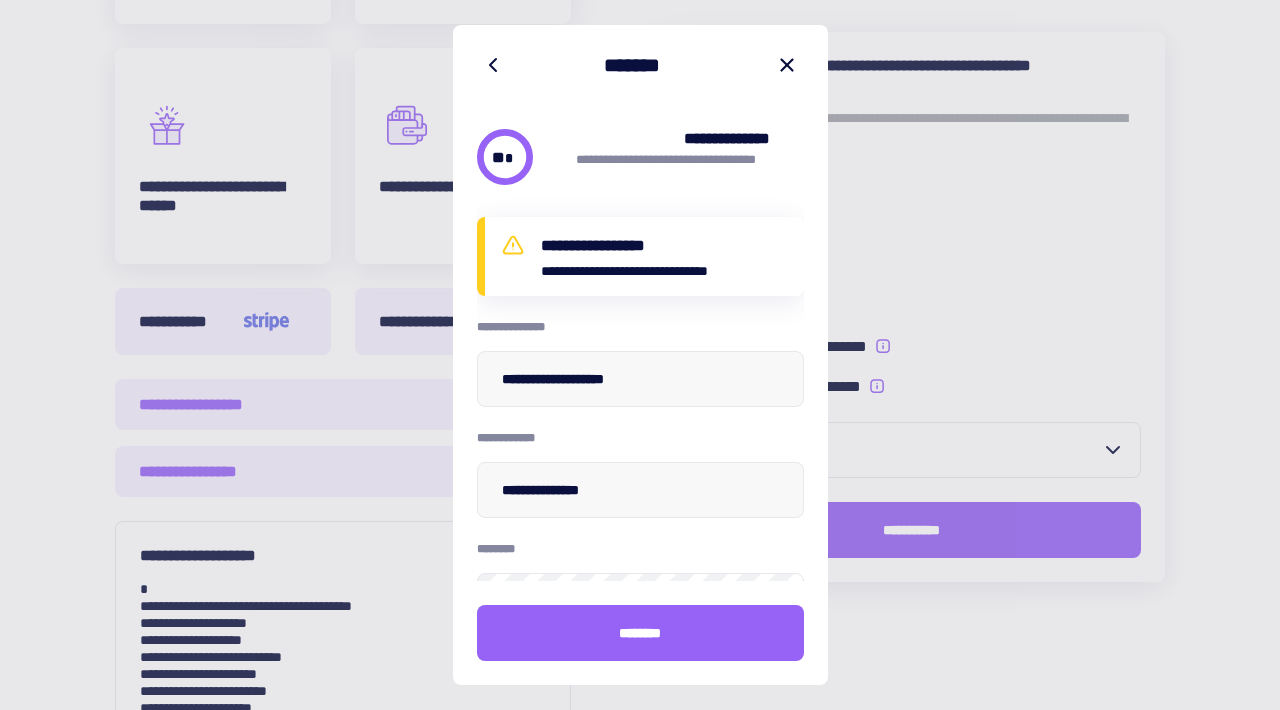 click on "********" at bounding box center (640, 633) 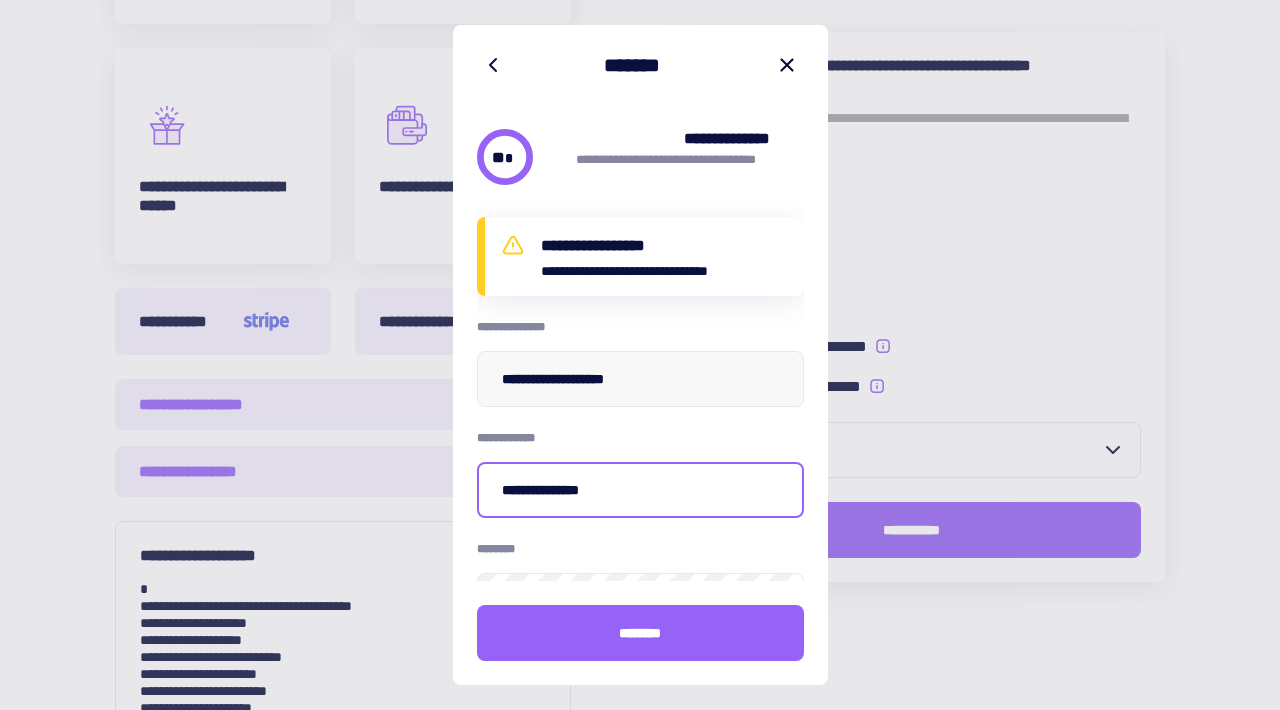 click on "**********" at bounding box center (640, 490) 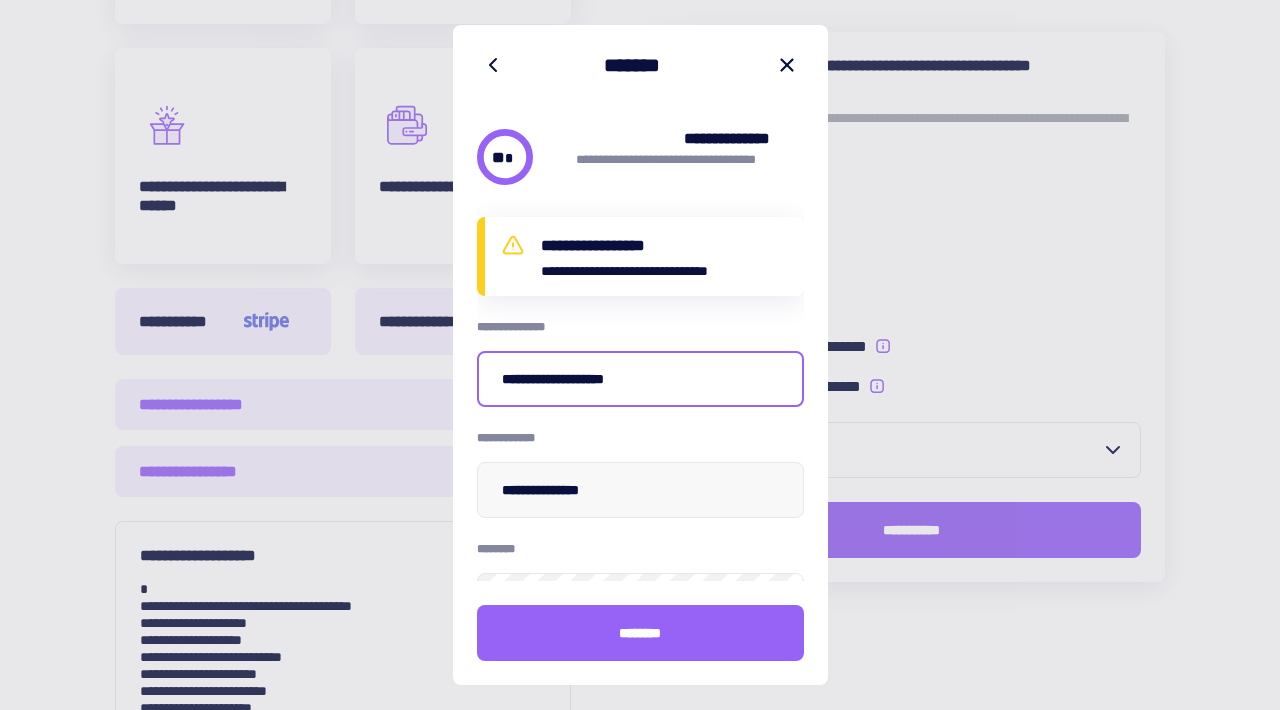 click on "**********" at bounding box center [640, 379] 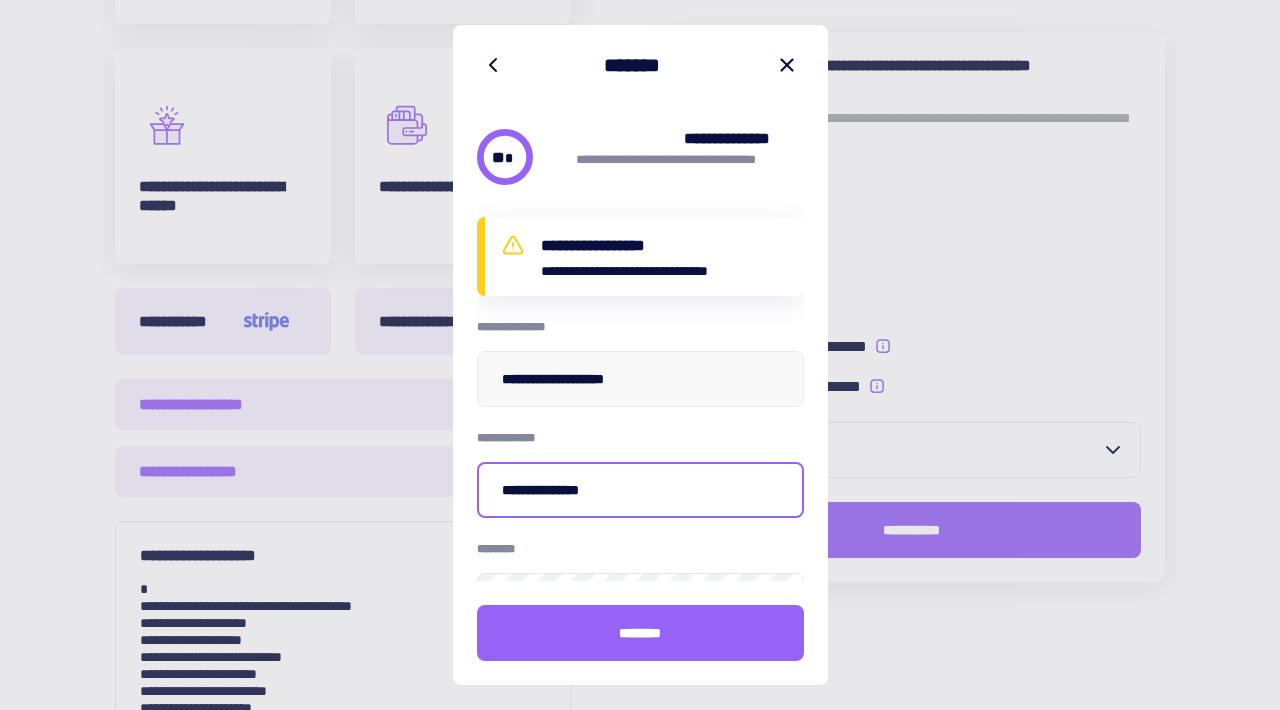 click on "**********" at bounding box center [640, 490] 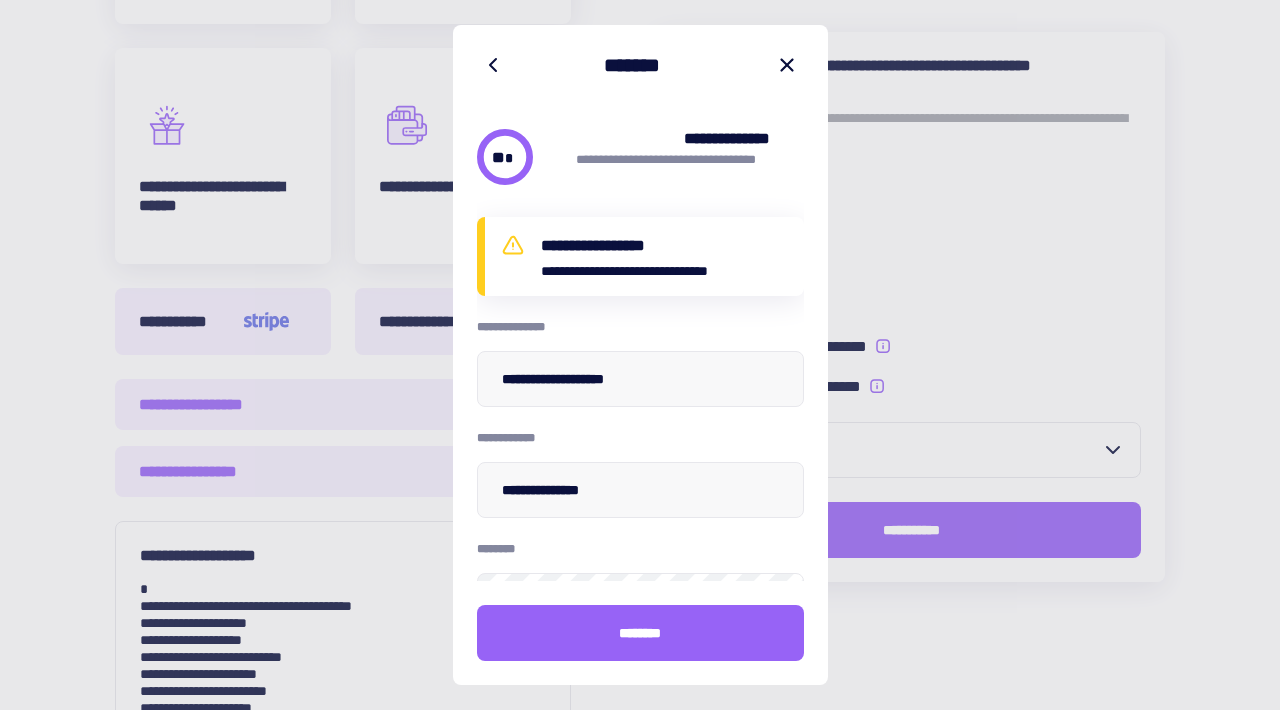 click on "********" at bounding box center (640, 633) 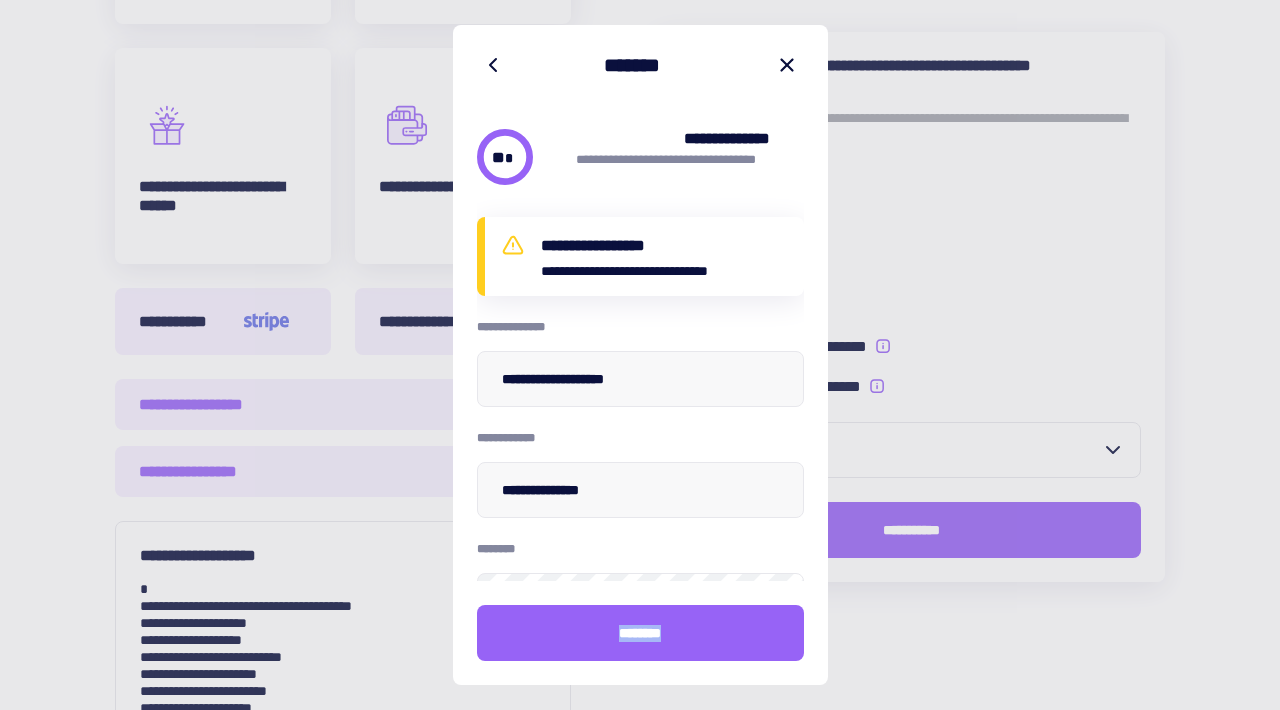 click on "********" at bounding box center (640, 633) 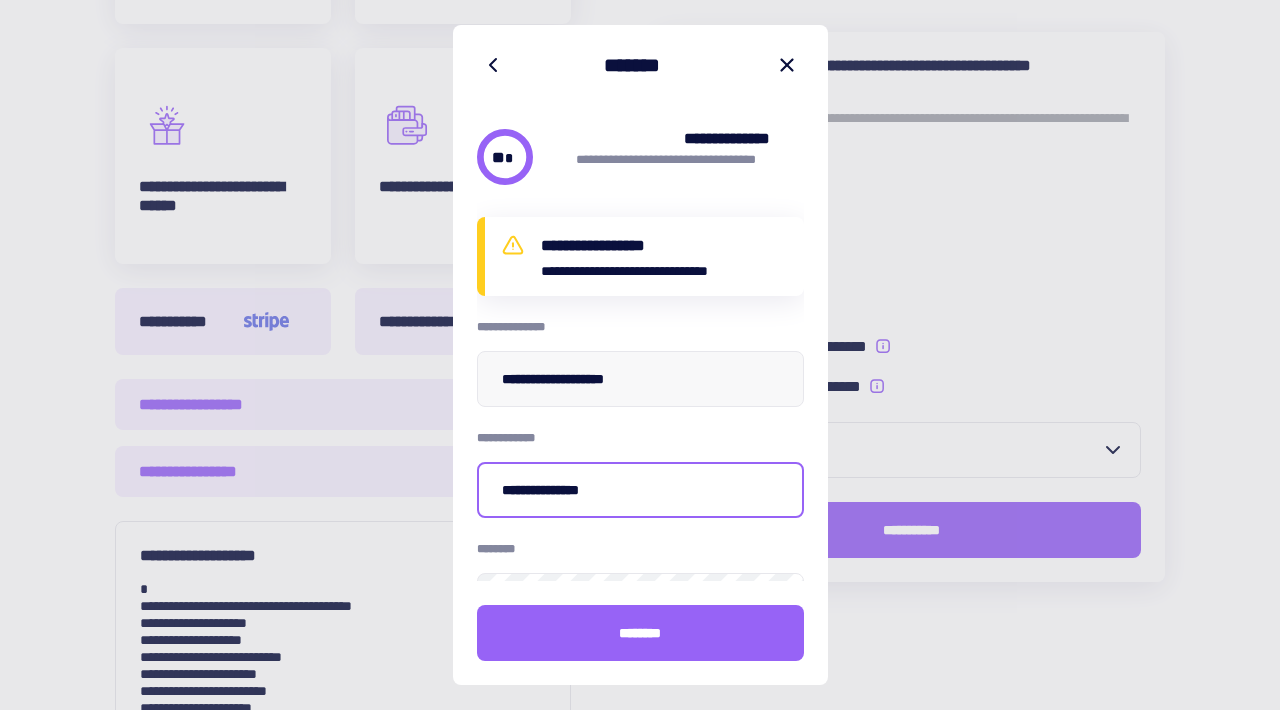 click on "**********" at bounding box center (640, 490) 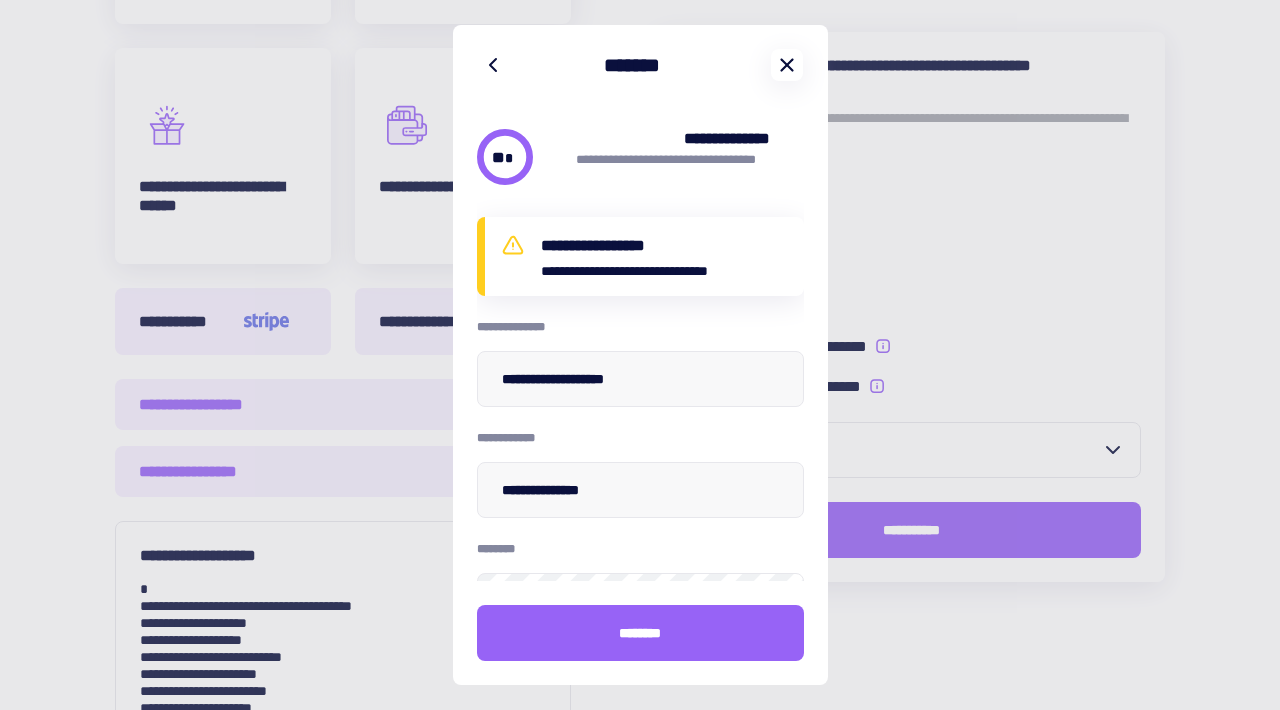 click 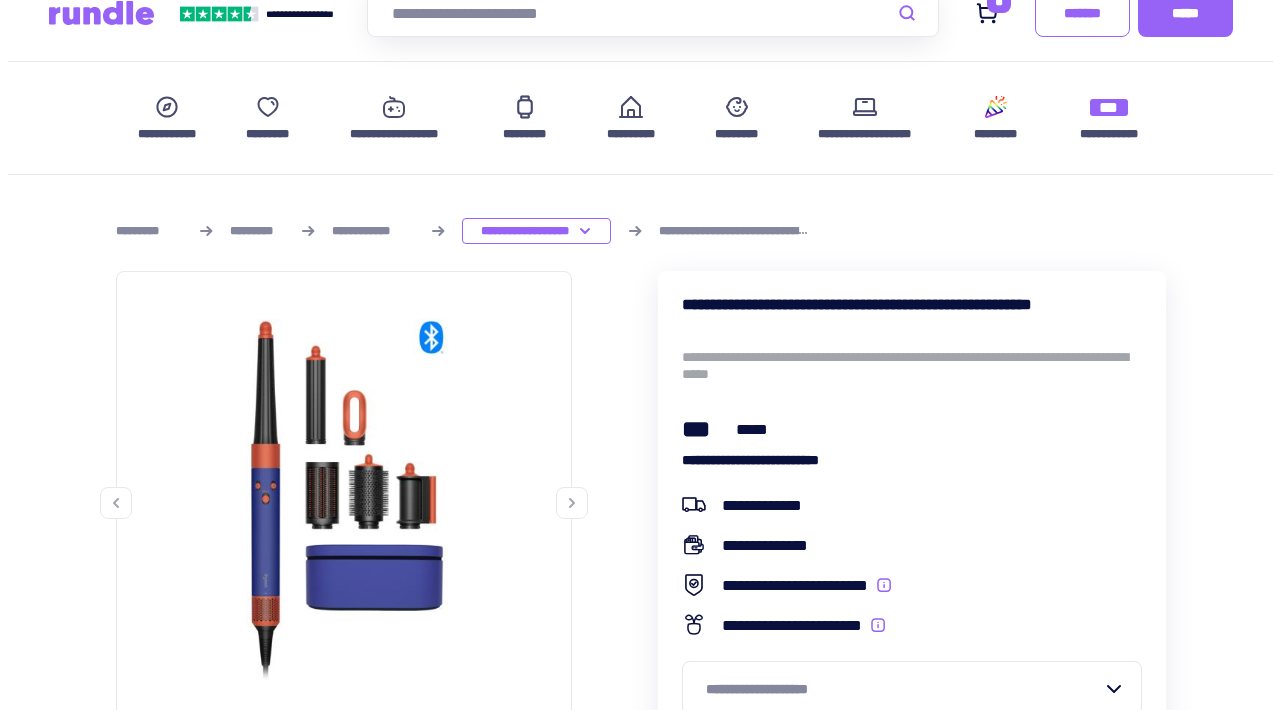scroll, scrollTop: 0, scrollLeft: 0, axis: both 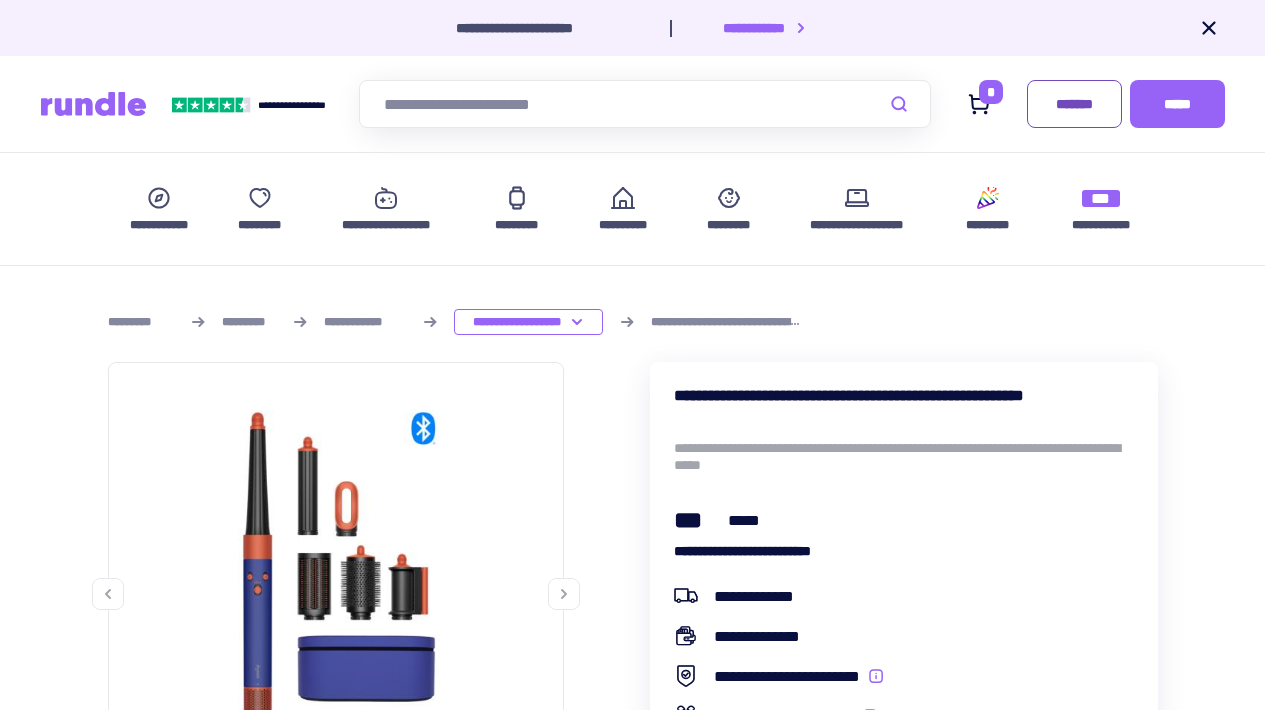 click on "*******" at bounding box center (1074, 104) 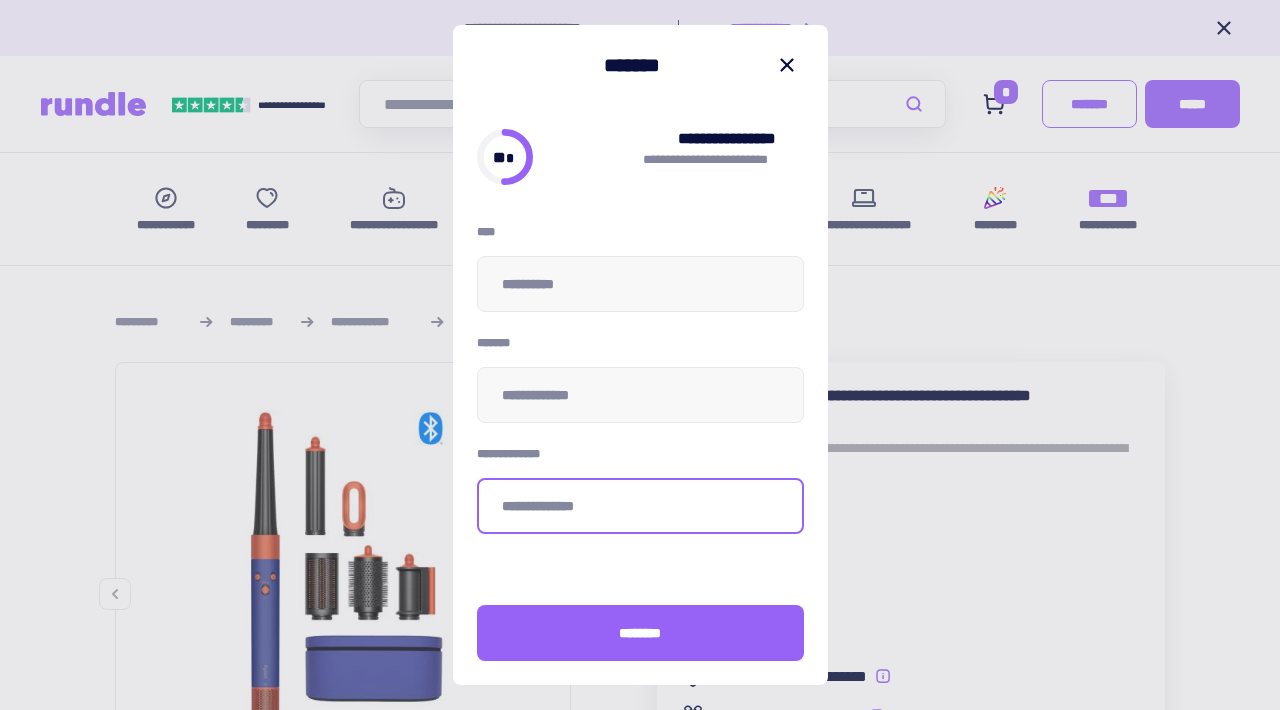 click at bounding box center [640, 506] 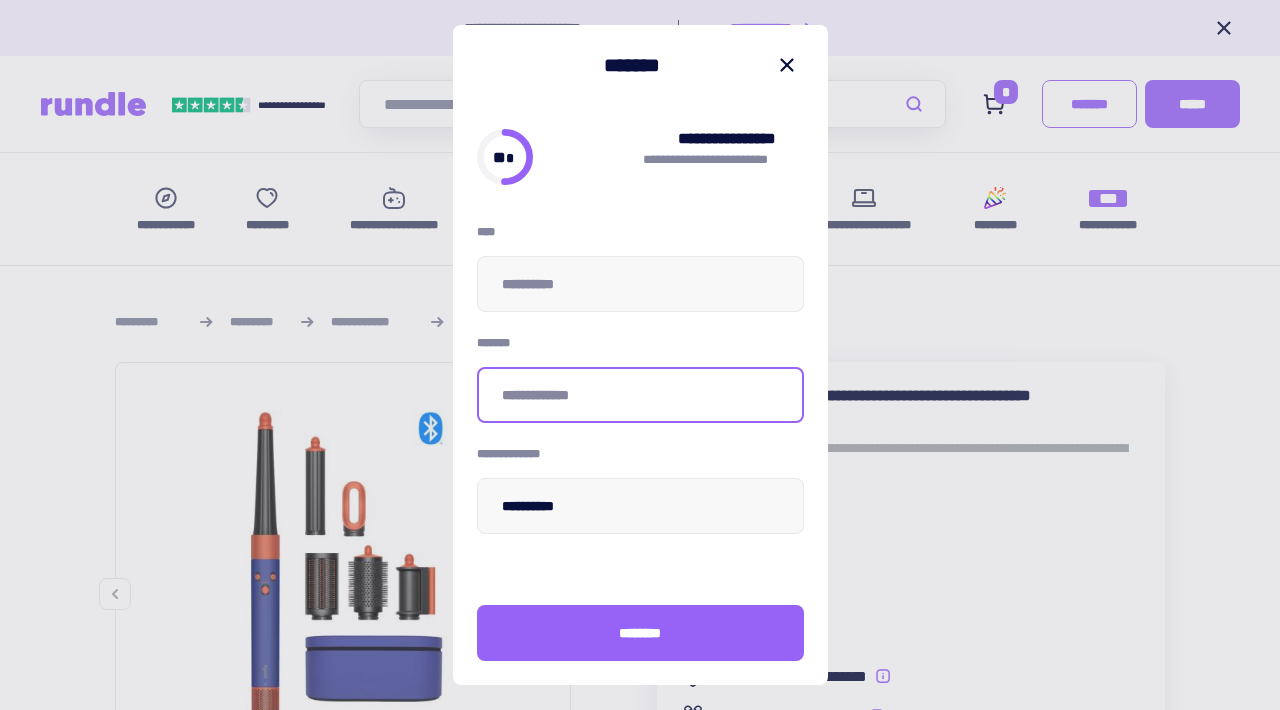 click at bounding box center [640, 395] 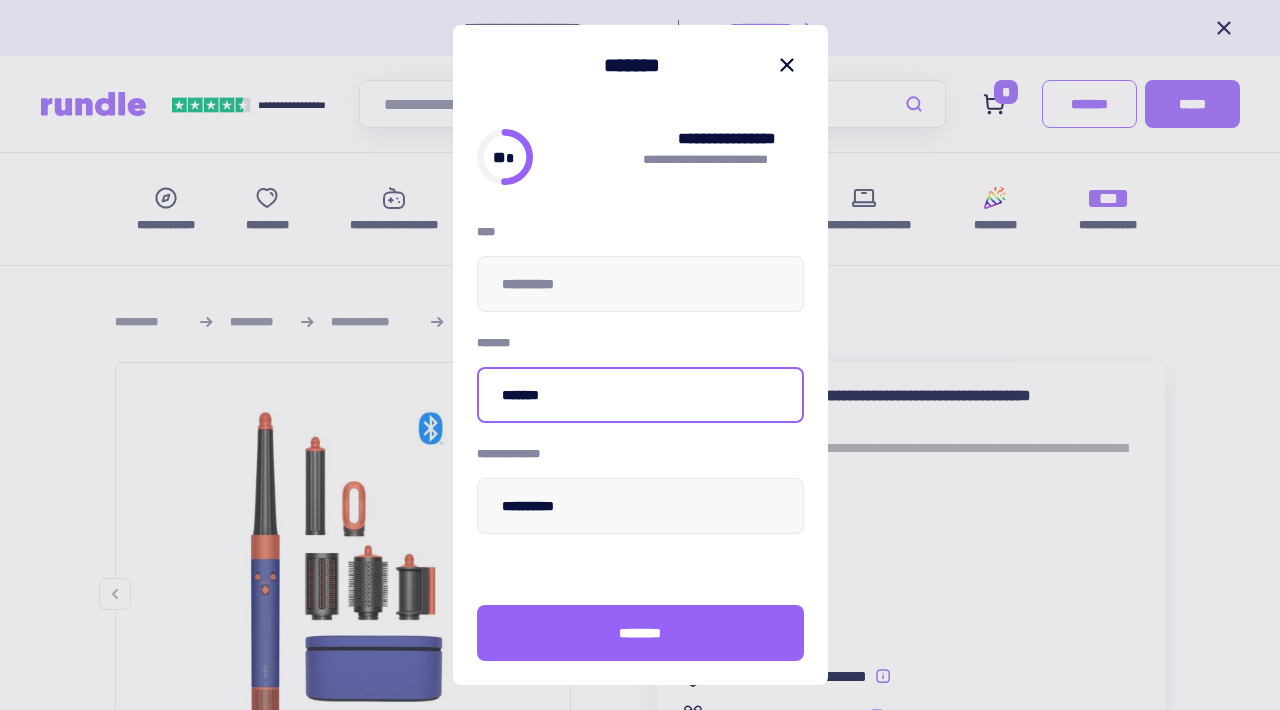 type on "***" 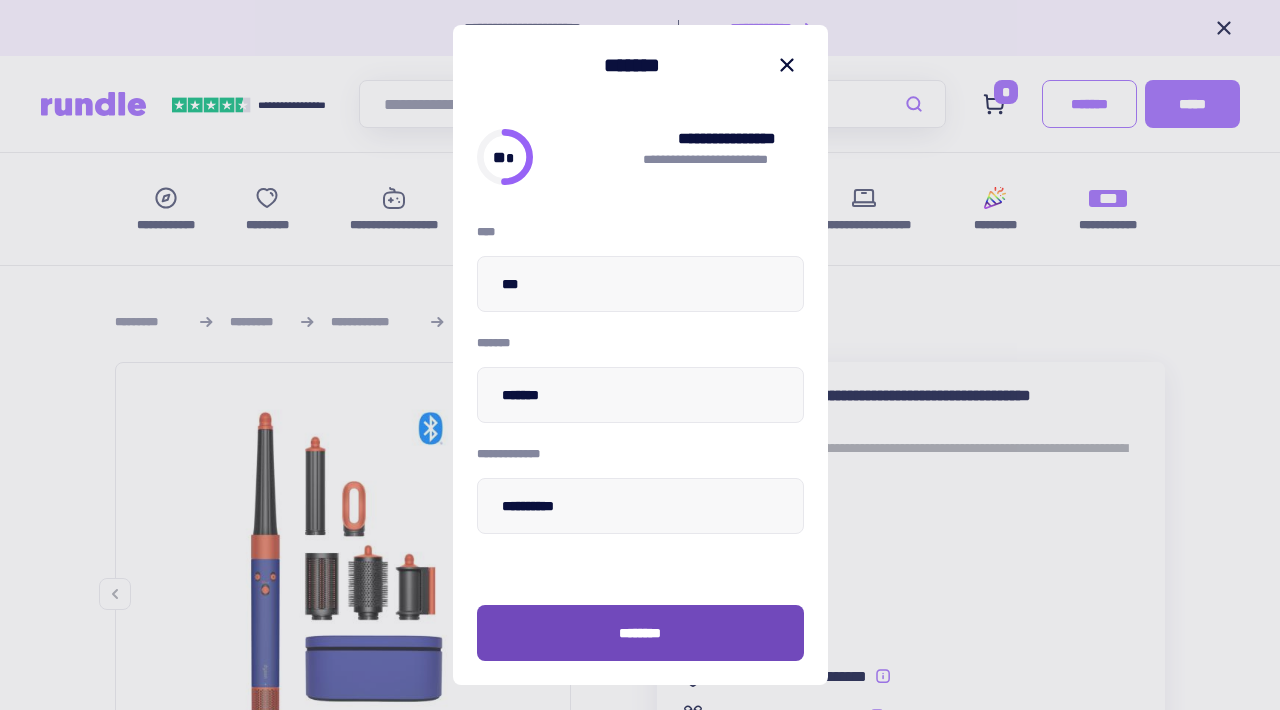 click on "********" at bounding box center (640, 633) 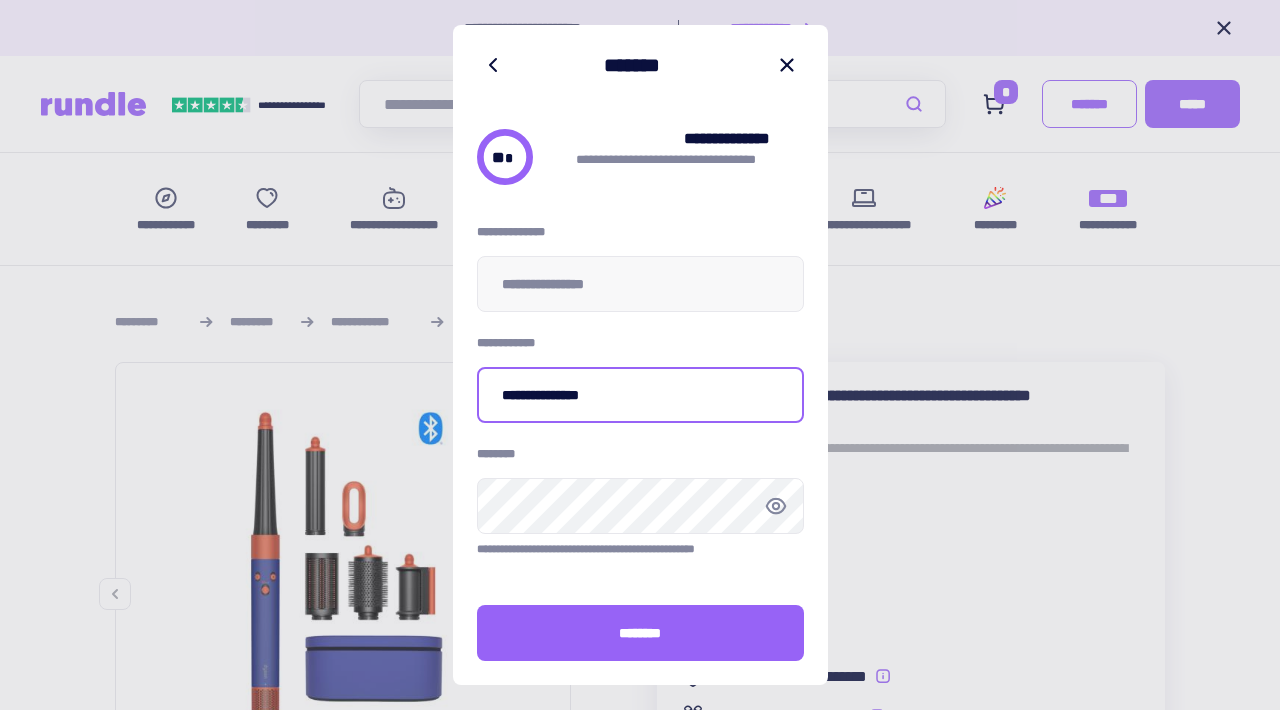 click on "**********" at bounding box center [640, 395] 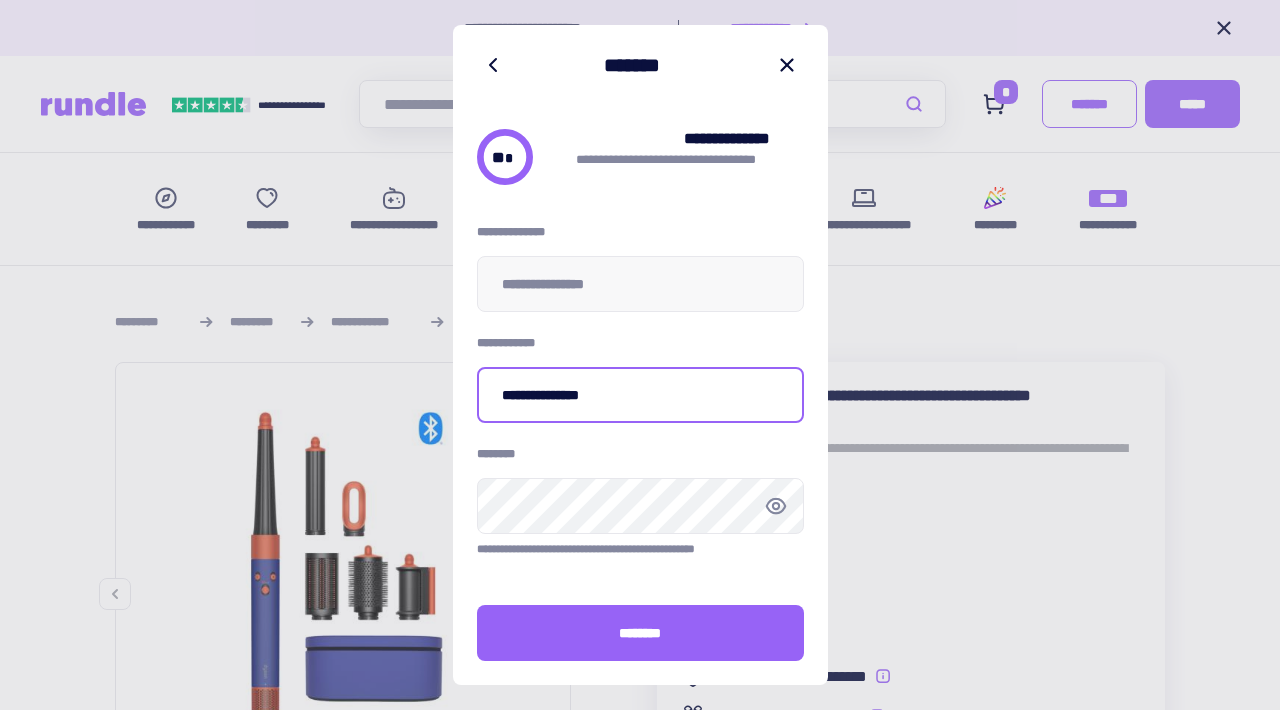 type on "**********" 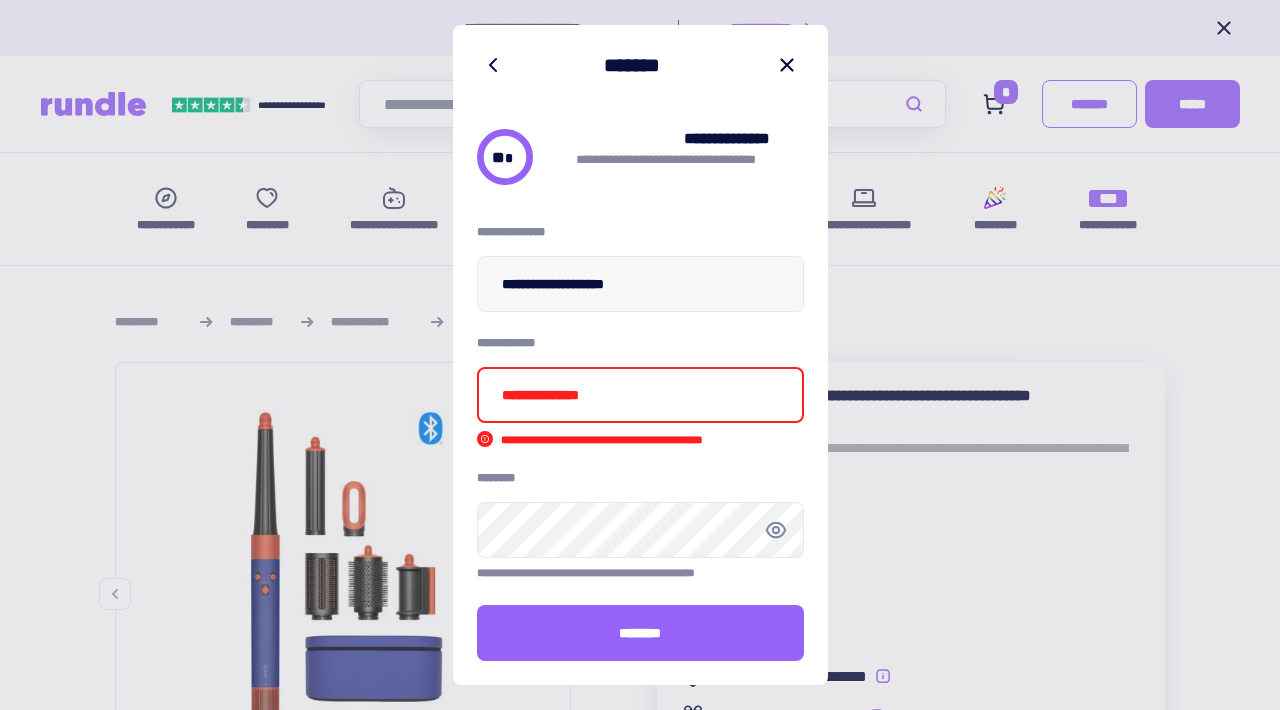 drag, startPoint x: 613, startPoint y: 393, endPoint x: 497, endPoint y: 389, distance: 116.06895 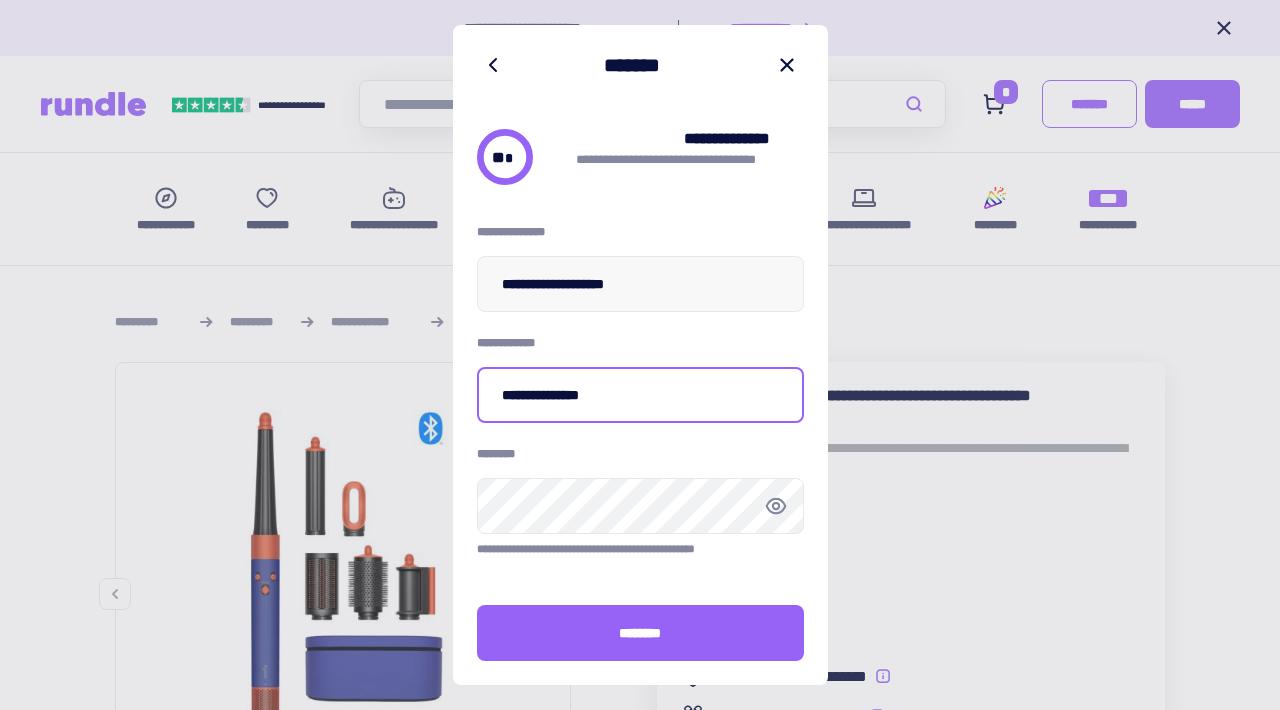 type on "**********" 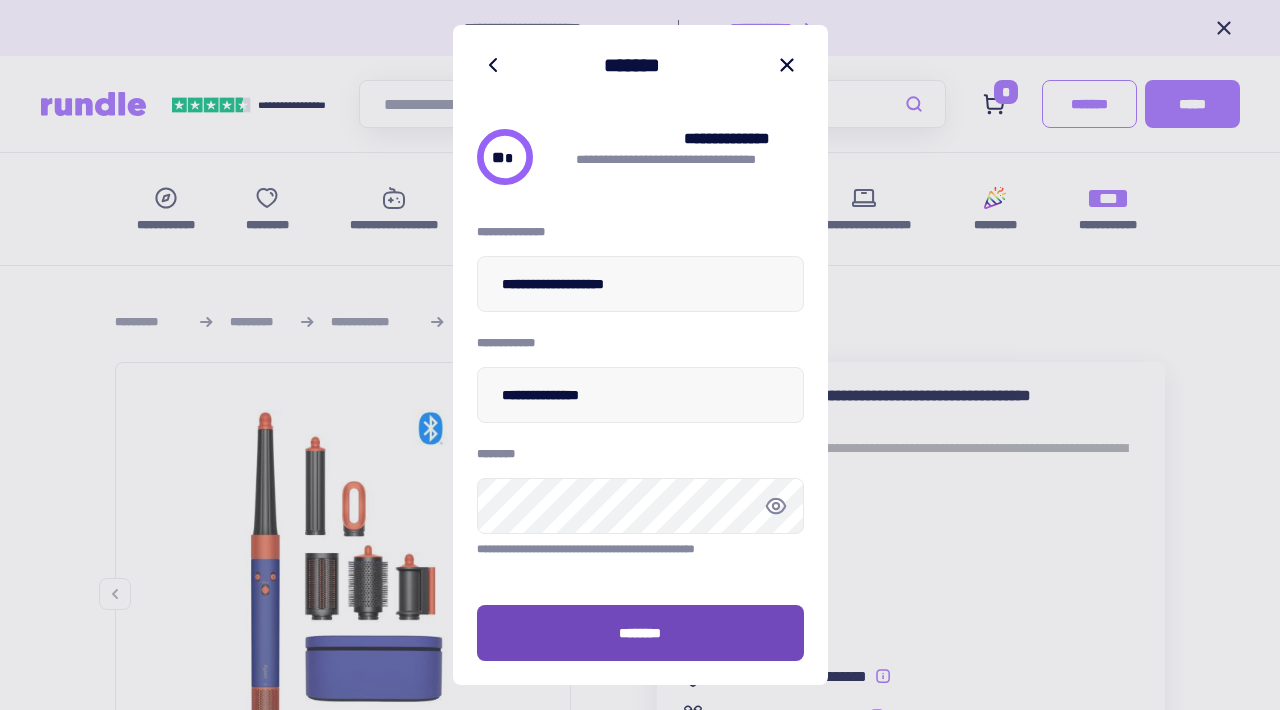click on "********" at bounding box center (640, 633) 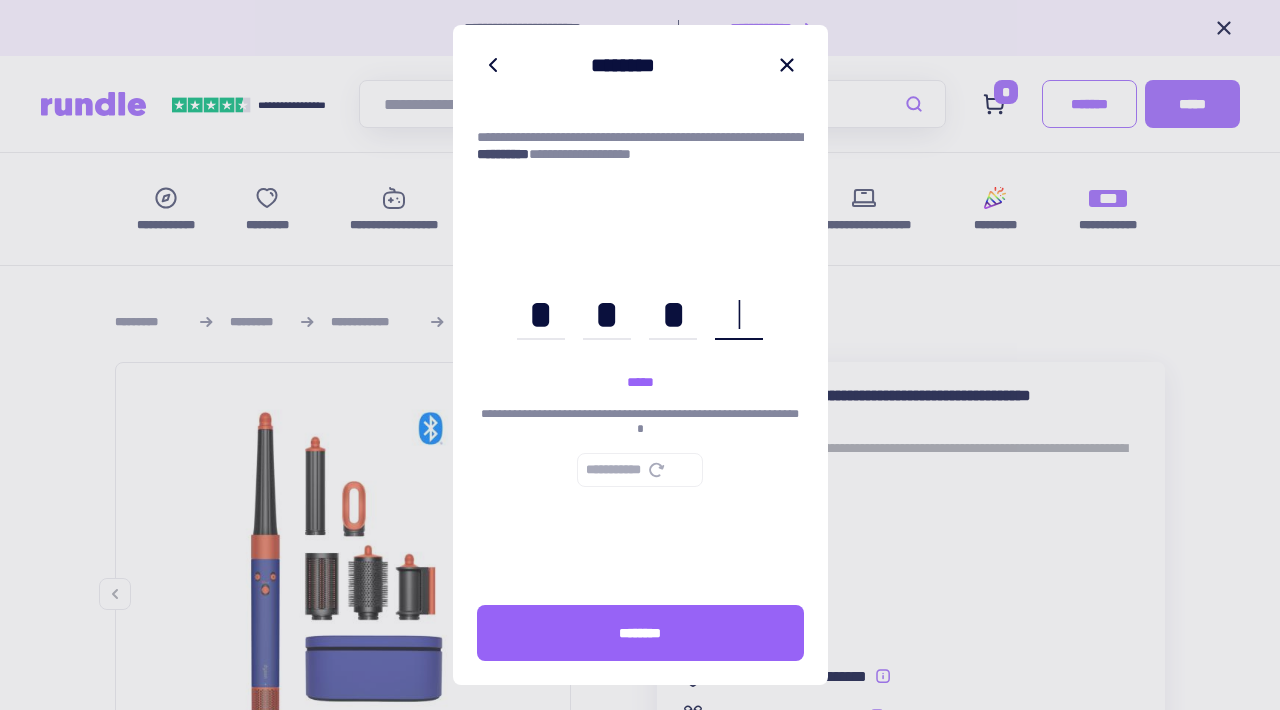 type on "****" 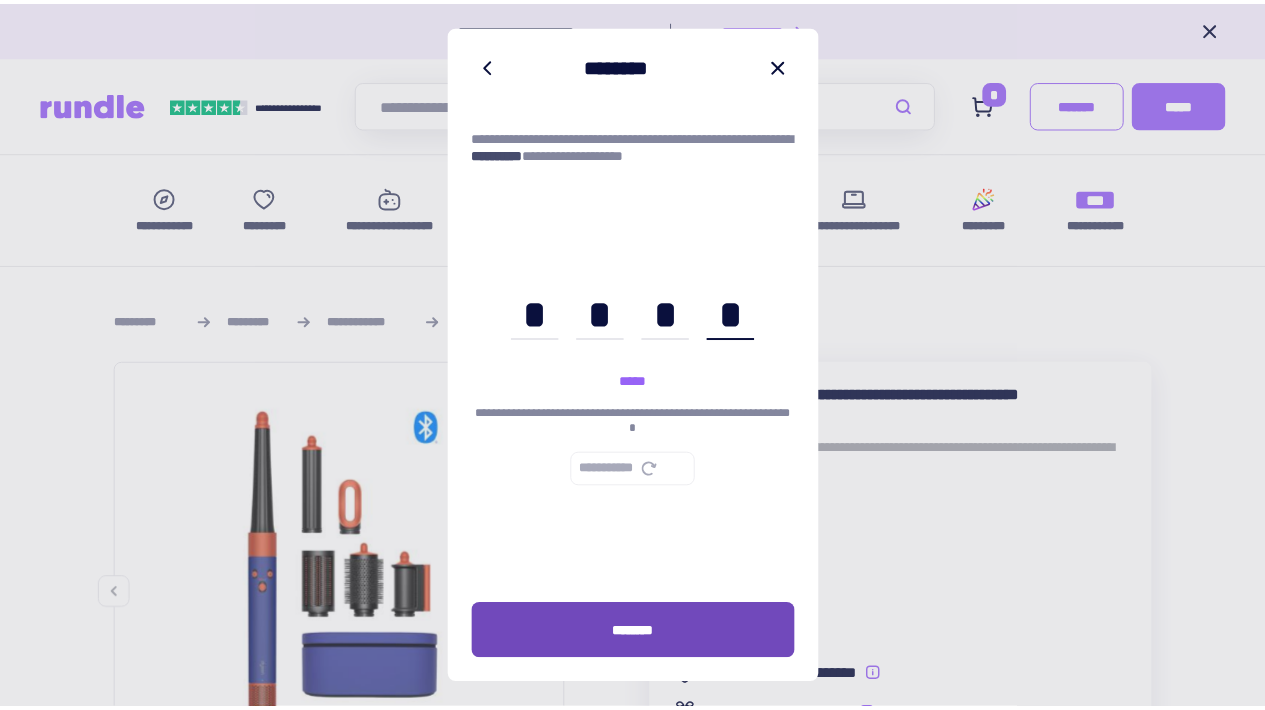 scroll, scrollTop: 0, scrollLeft: 38, axis: horizontal 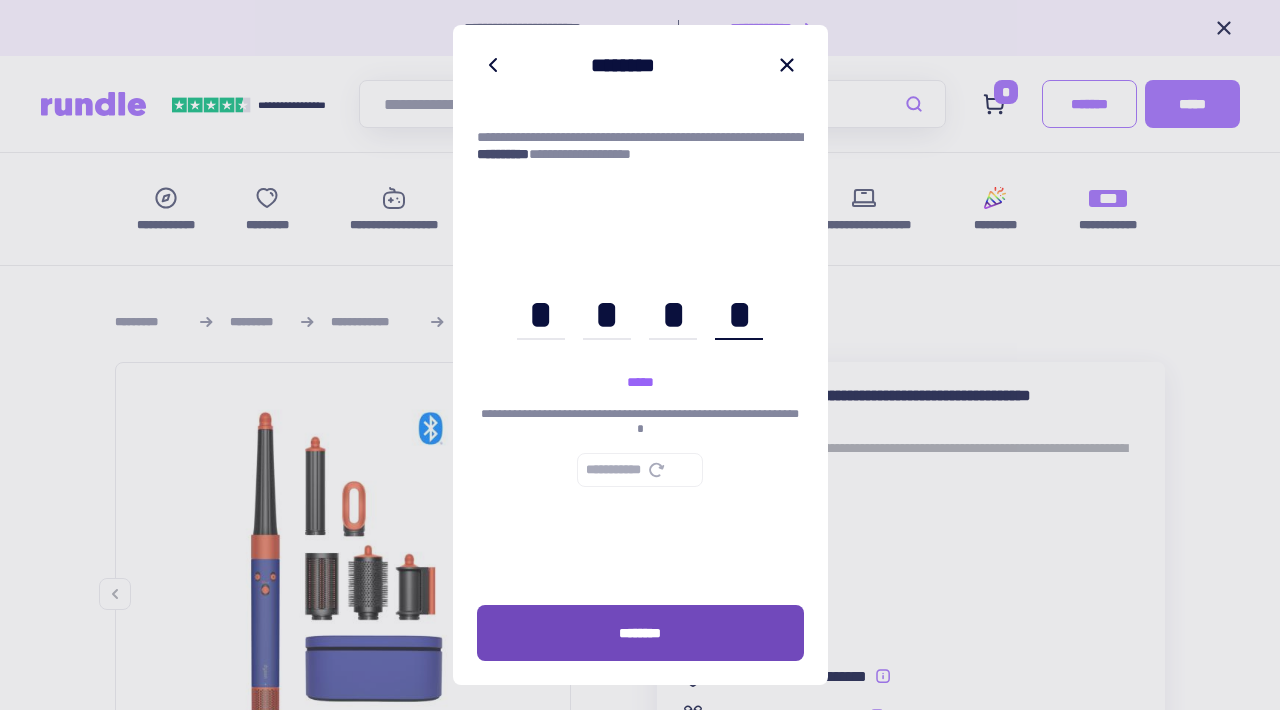 click on "********" at bounding box center (640, 633) 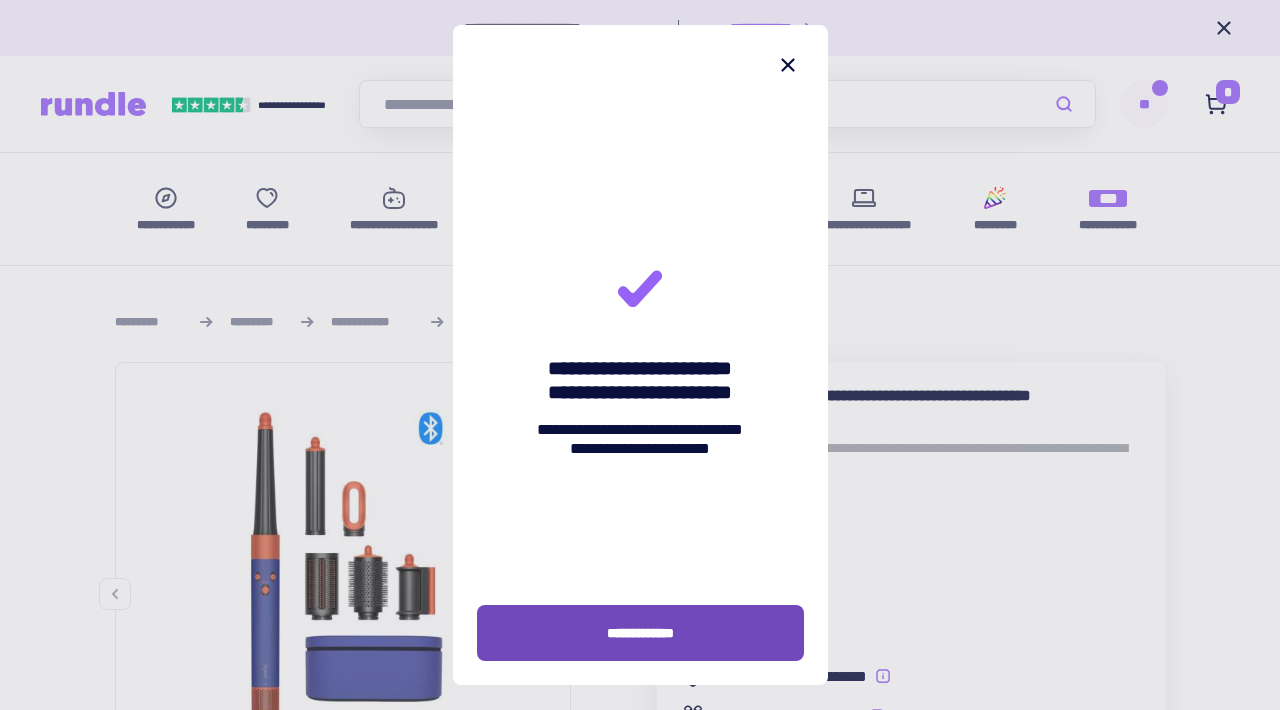 click on "**********" at bounding box center (640, 633) 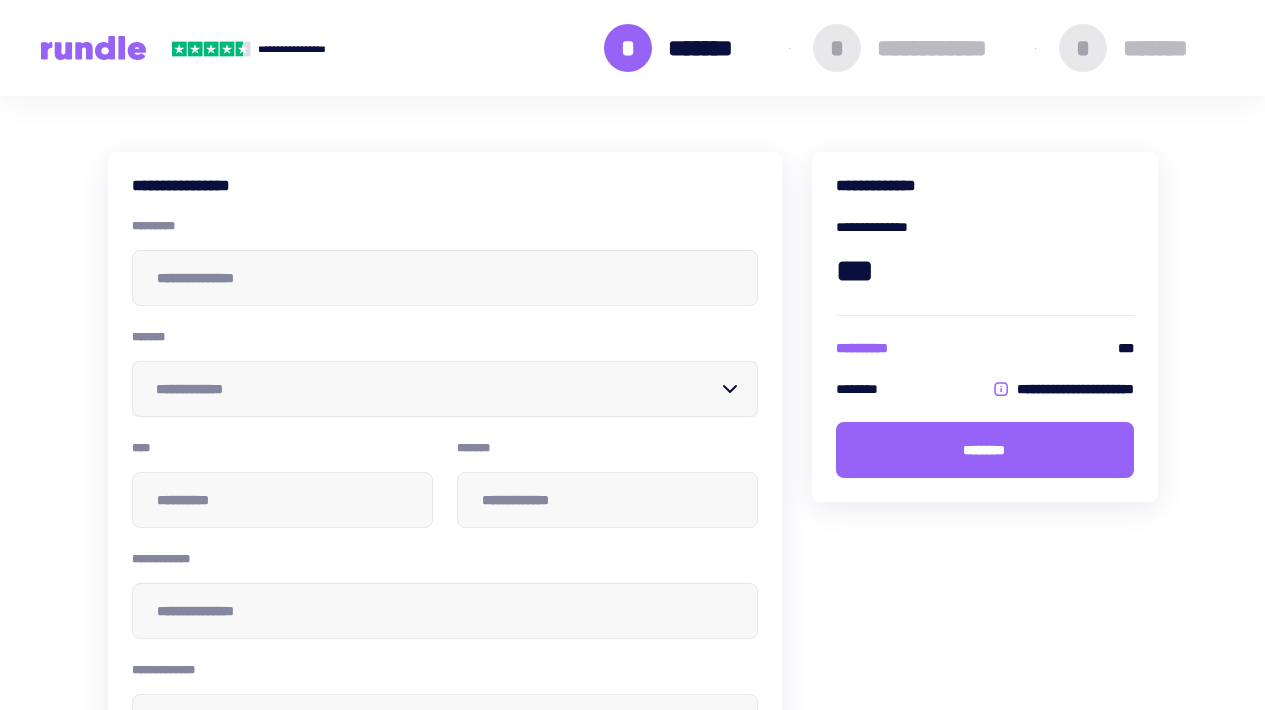 scroll, scrollTop: 11, scrollLeft: 0, axis: vertical 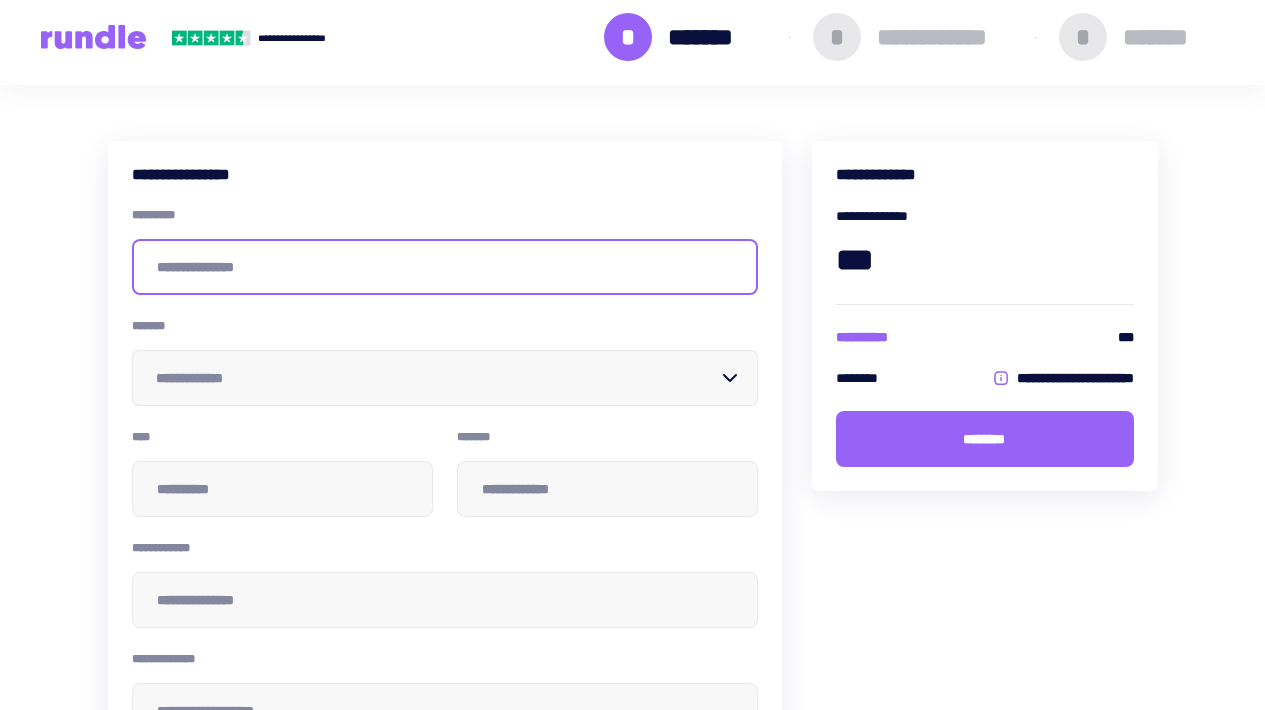 click at bounding box center [445, 267] 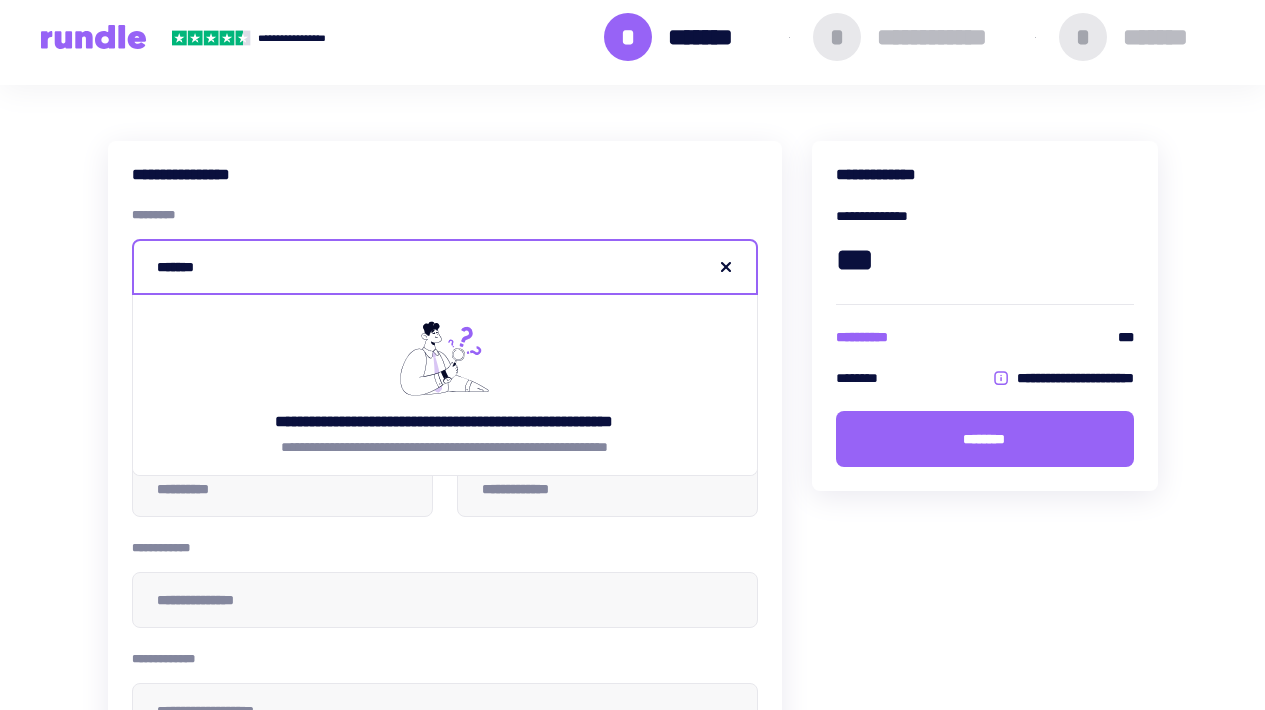 click on "*******" at bounding box center (445, 267) 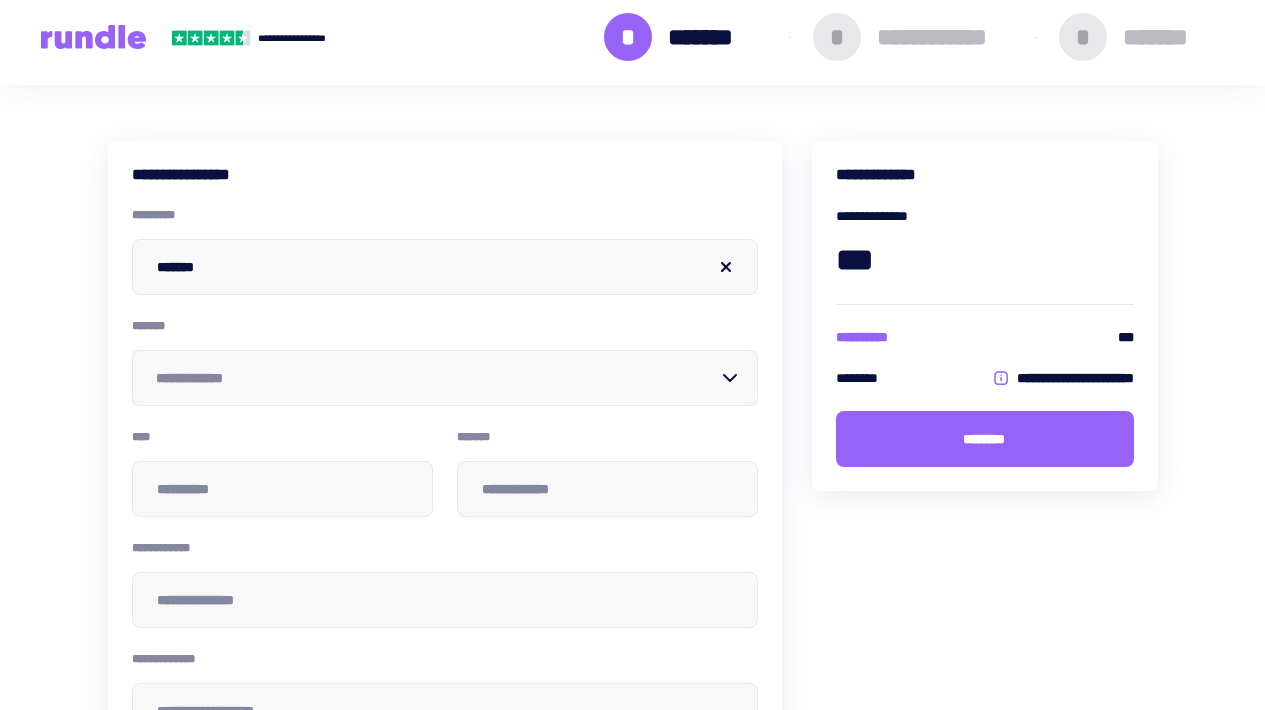 click on "**********" at bounding box center [445, 496] 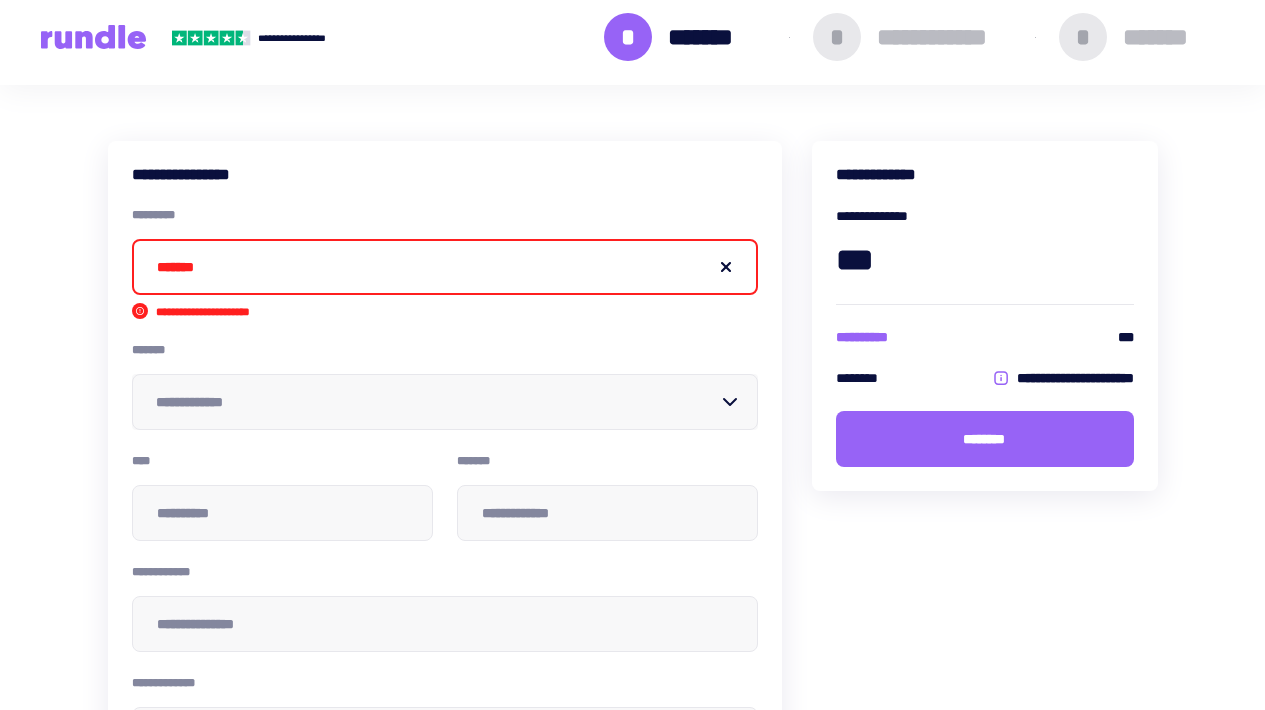 click on "*******" at bounding box center (445, 267) 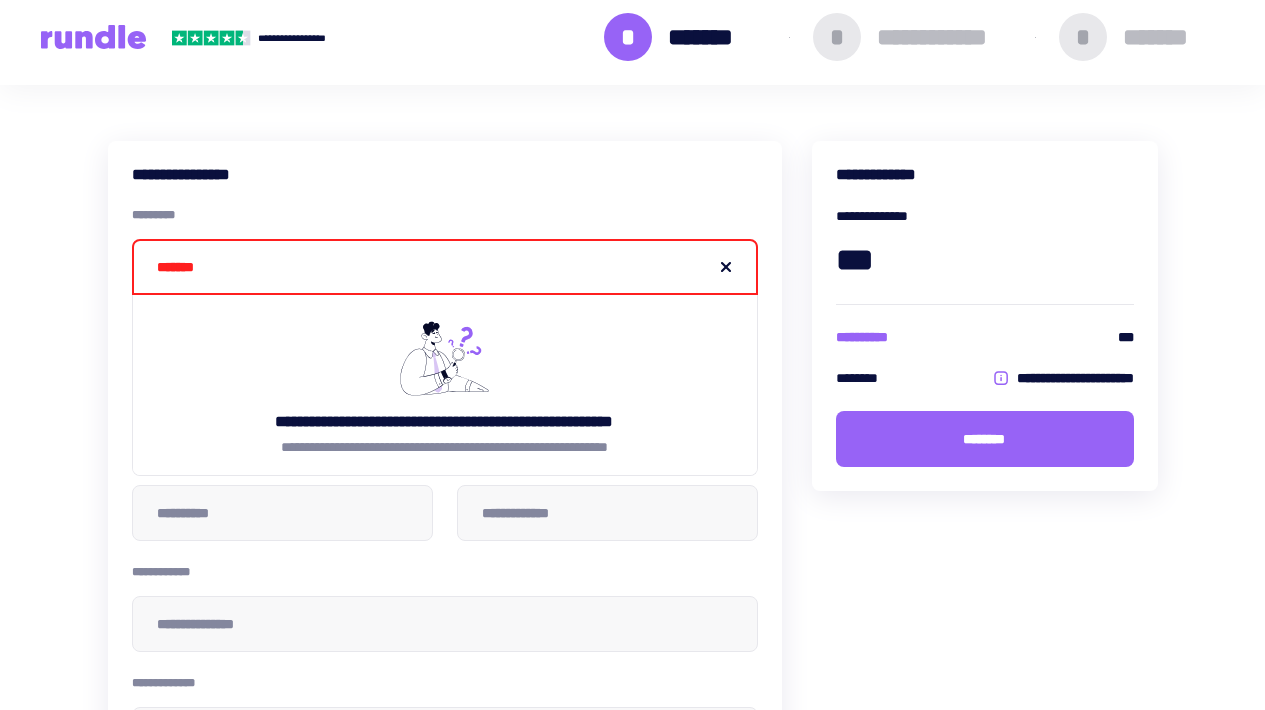 click on "*******" at bounding box center (445, 267) 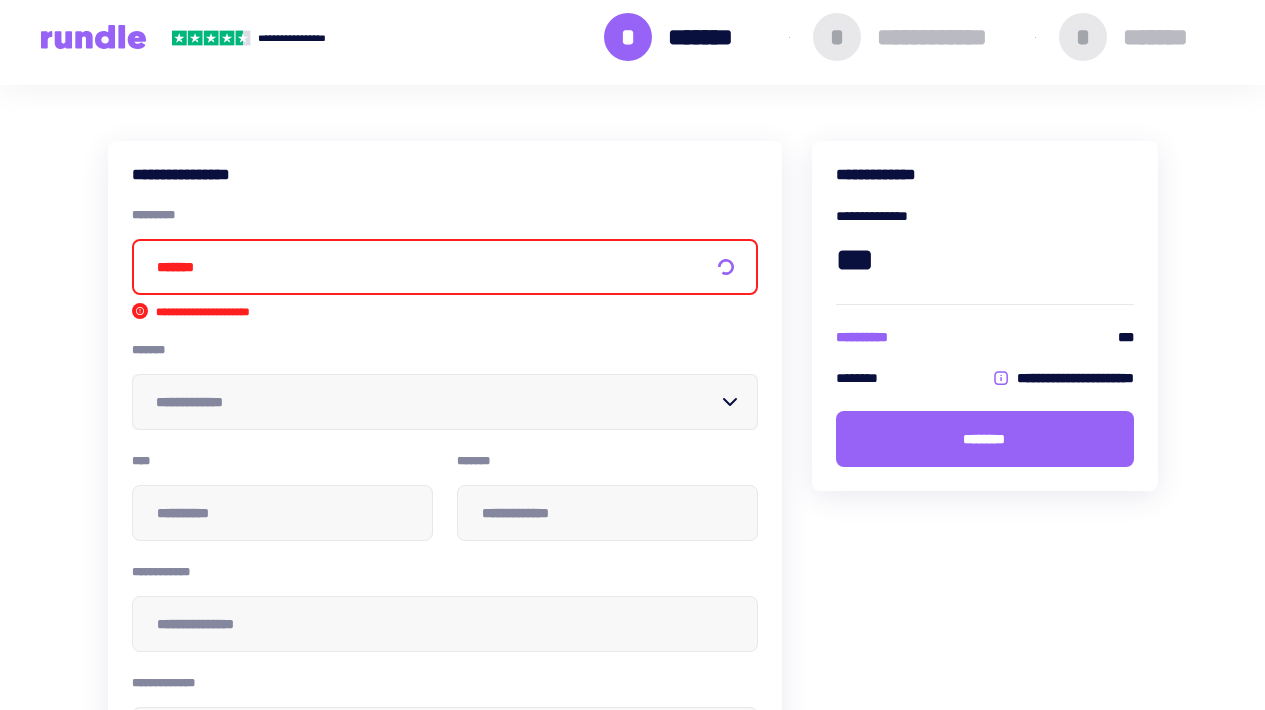 click on "*******" at bounding box center (445, 267) 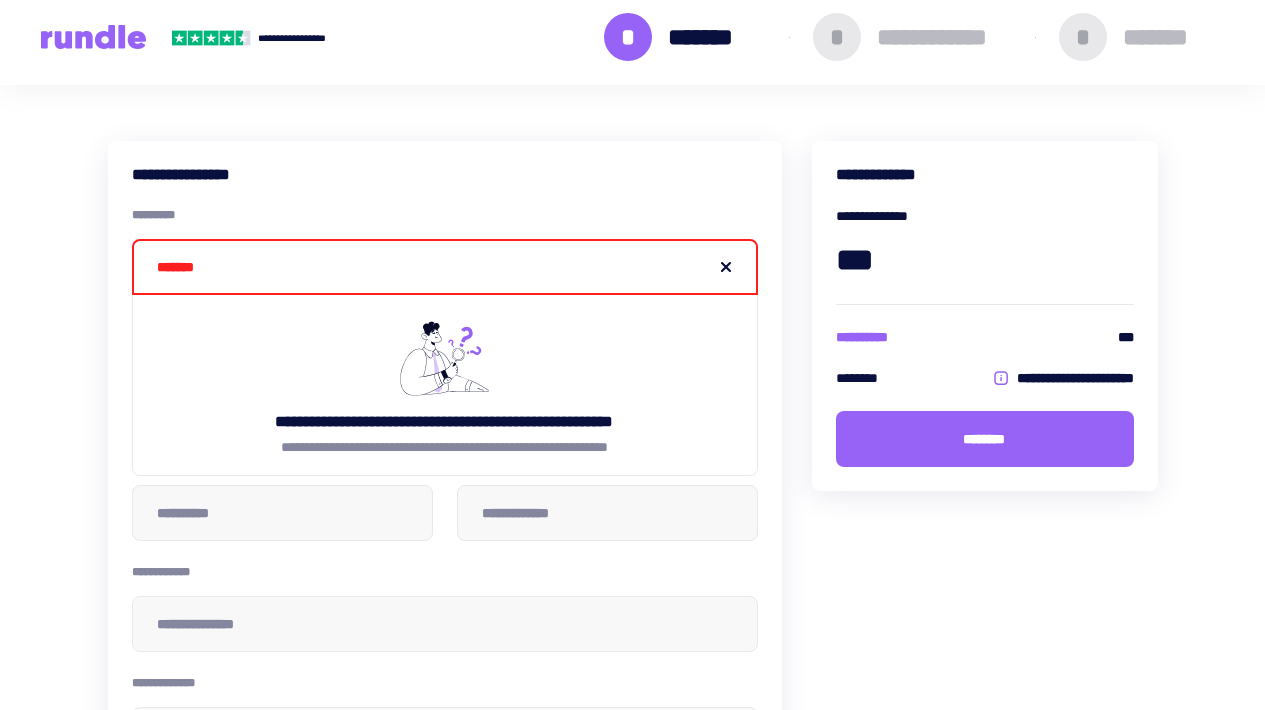 click on "*******" at bounding box center [445, 267] 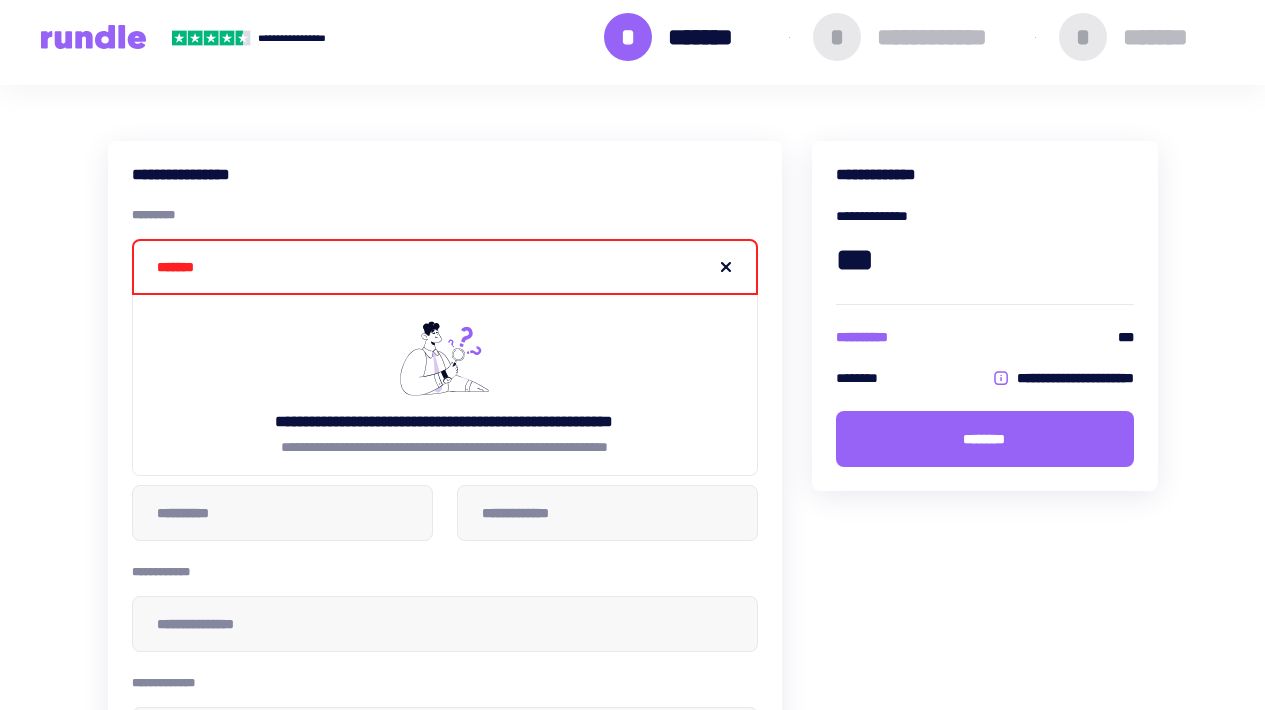 click on "*******" at bounding box center [445, 267] 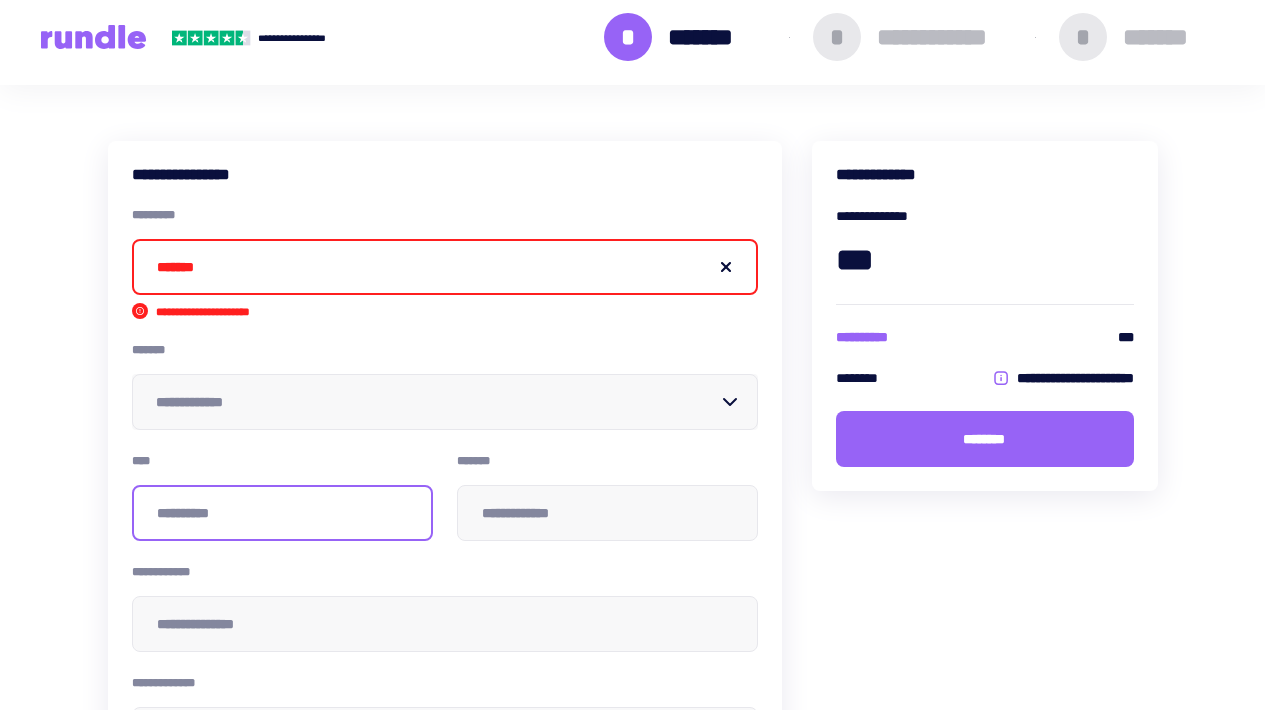 click at bounding box center [282, 513] 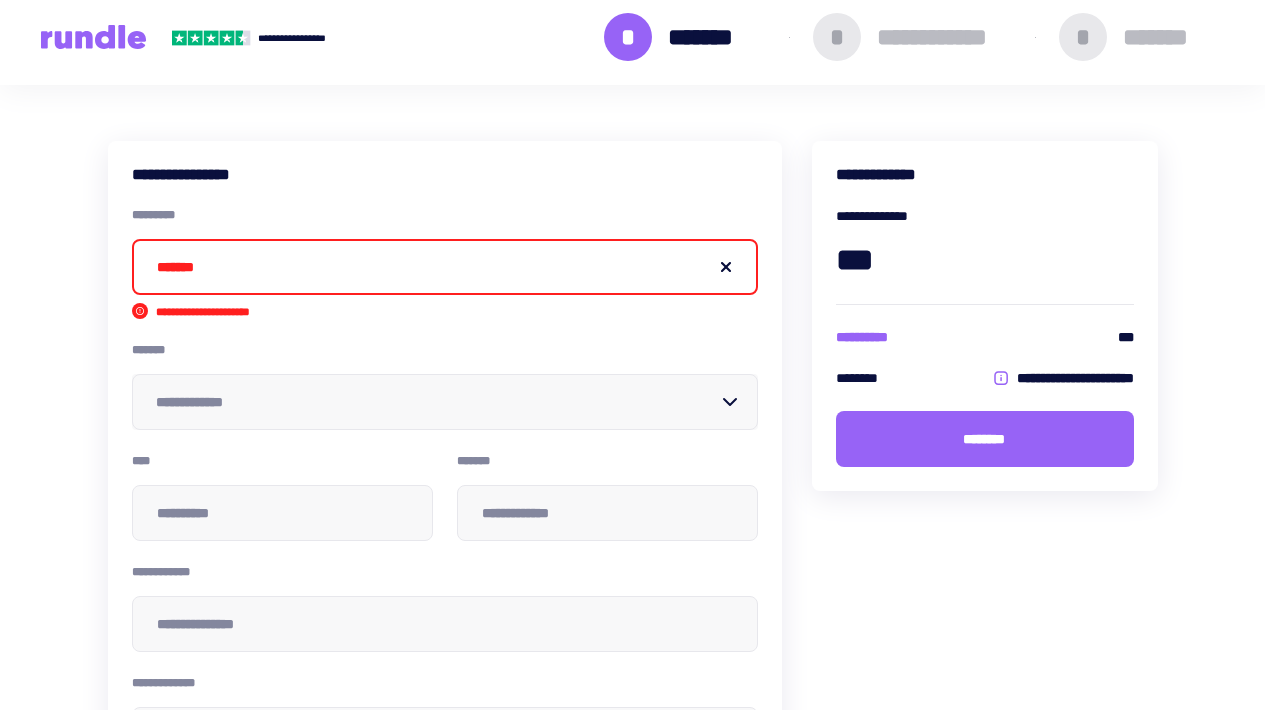 click on "*******" at bounding box center (445, 267) 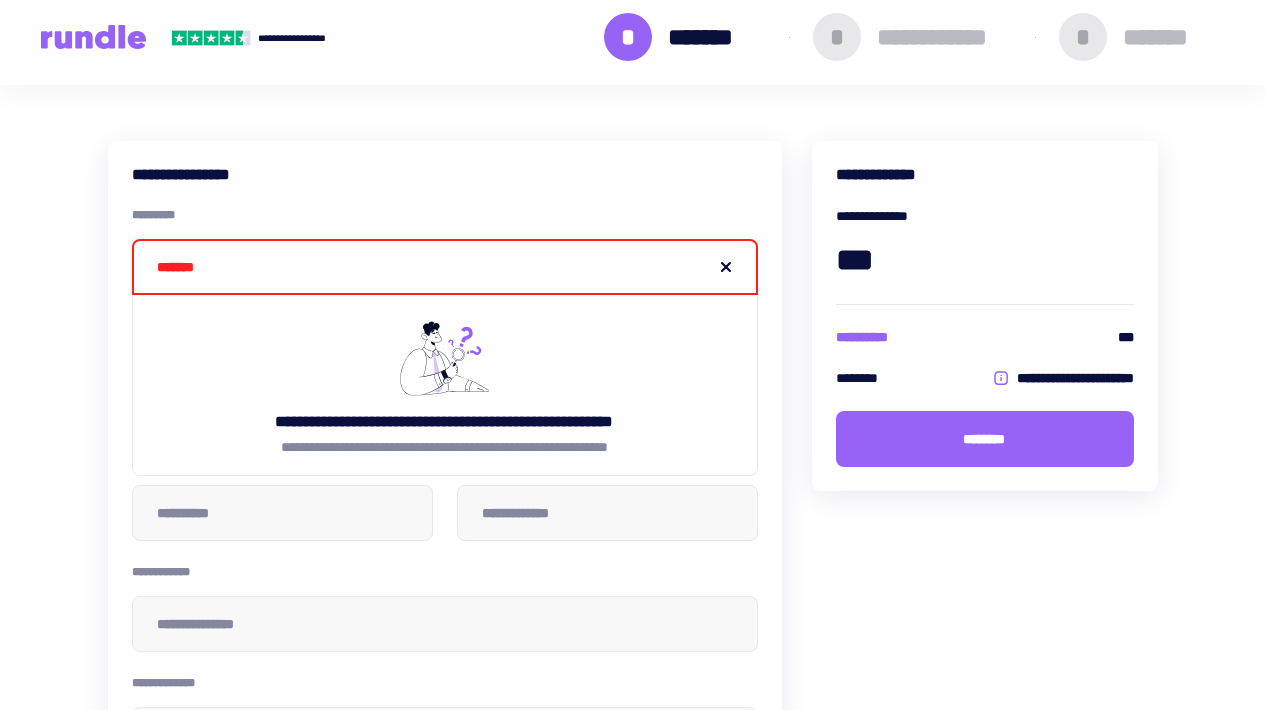 drag, startPoint x: 224, startPoint y: 265, endPoint x: 148, endPoint y: 263, distance: 76.02631 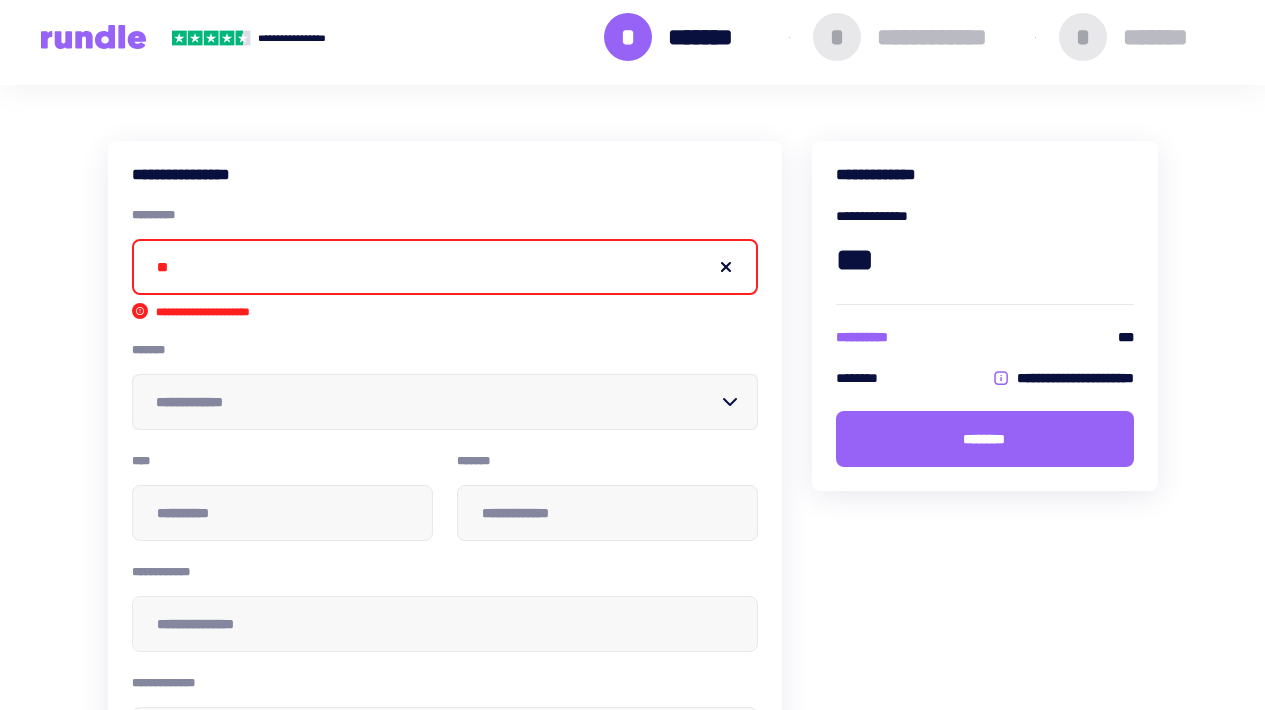 type on "*" 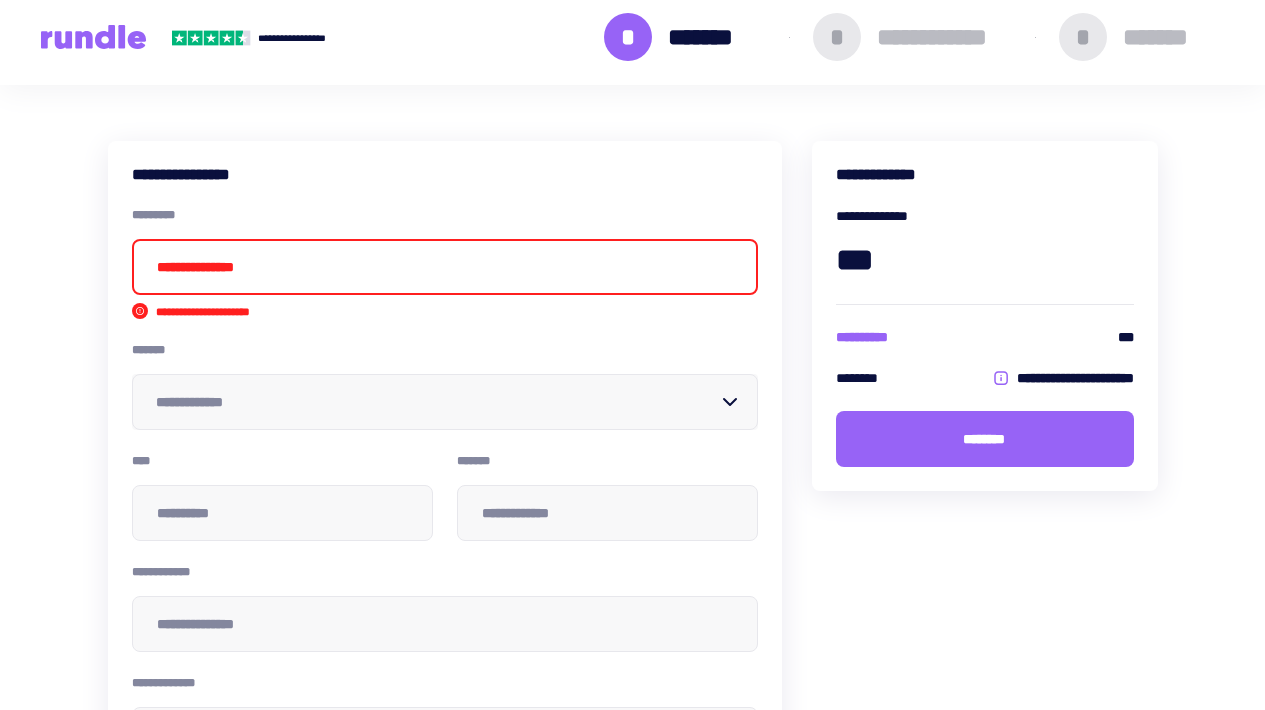 type 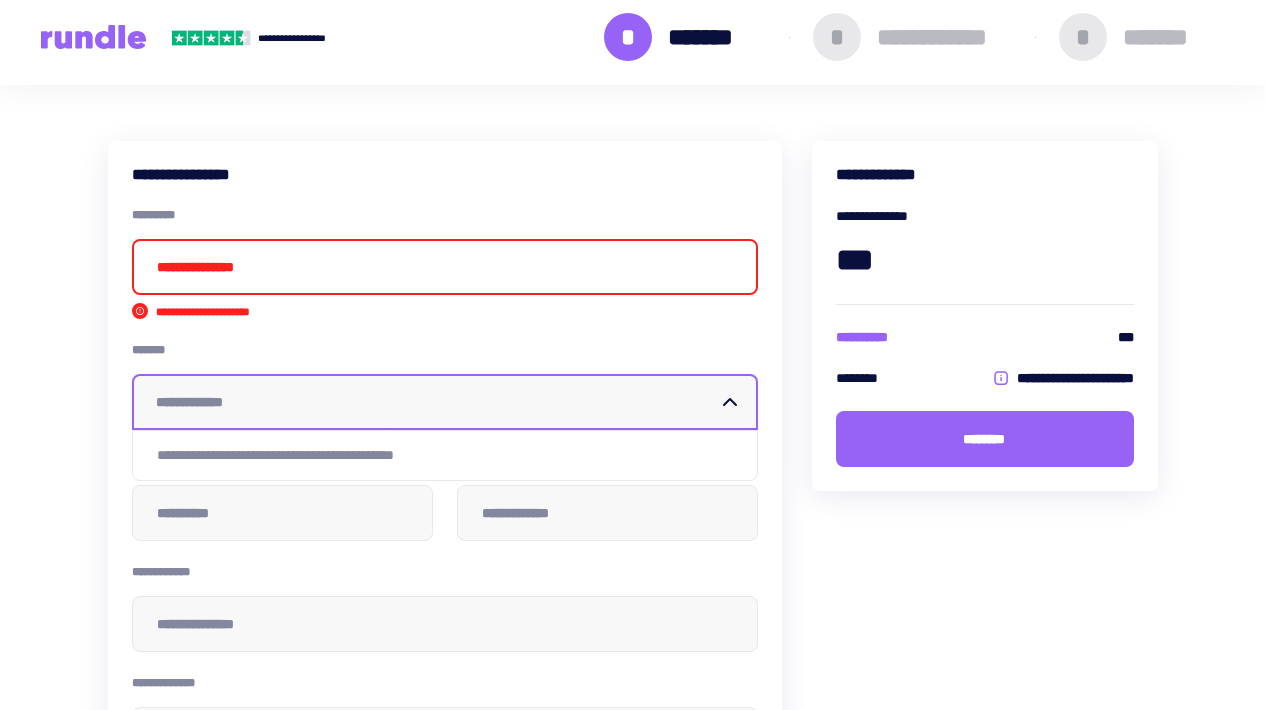 click at bounding box center (433, 402) 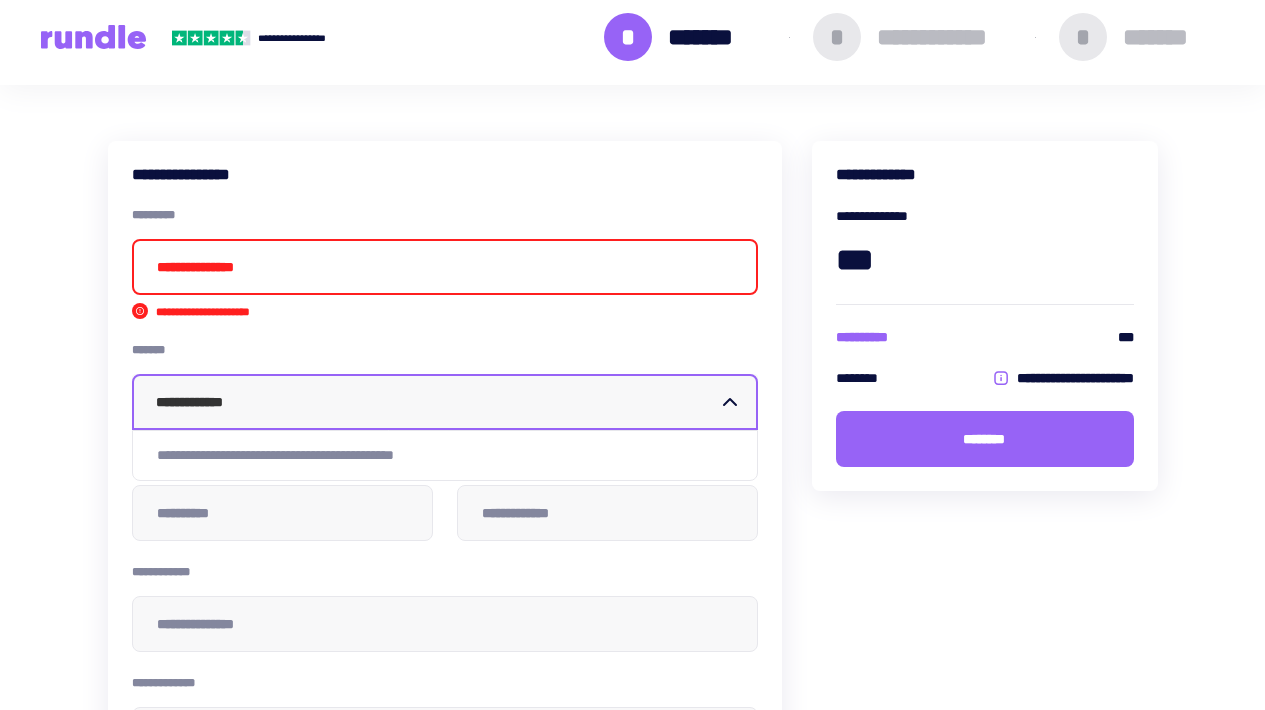 click on "**********" at bounding box center (445, 455) 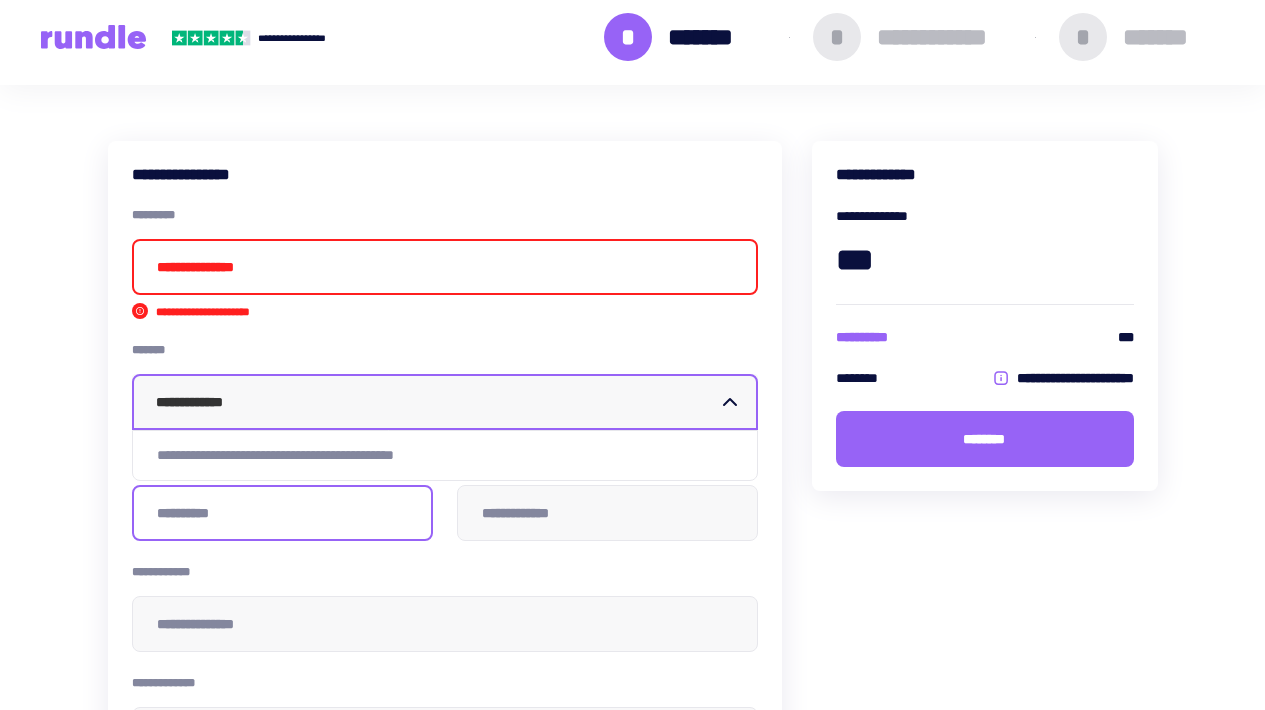 type 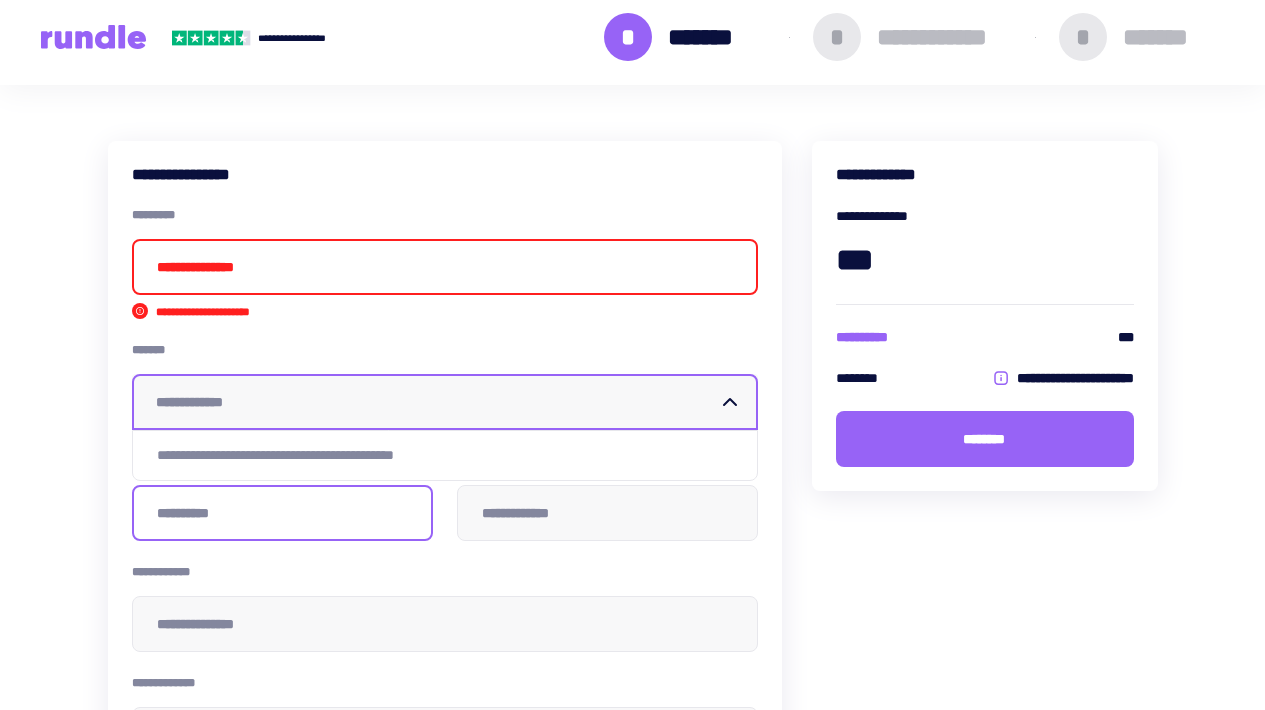 click at bounding box center (282, 513) 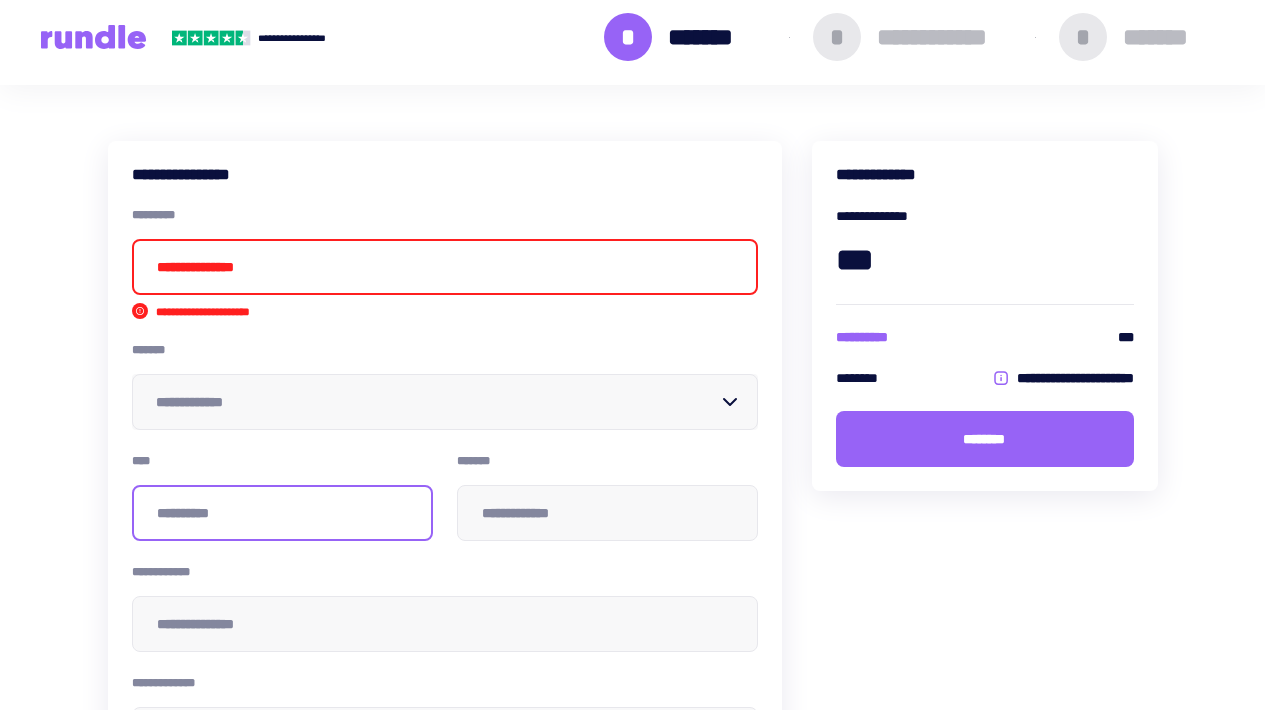 type on "***" 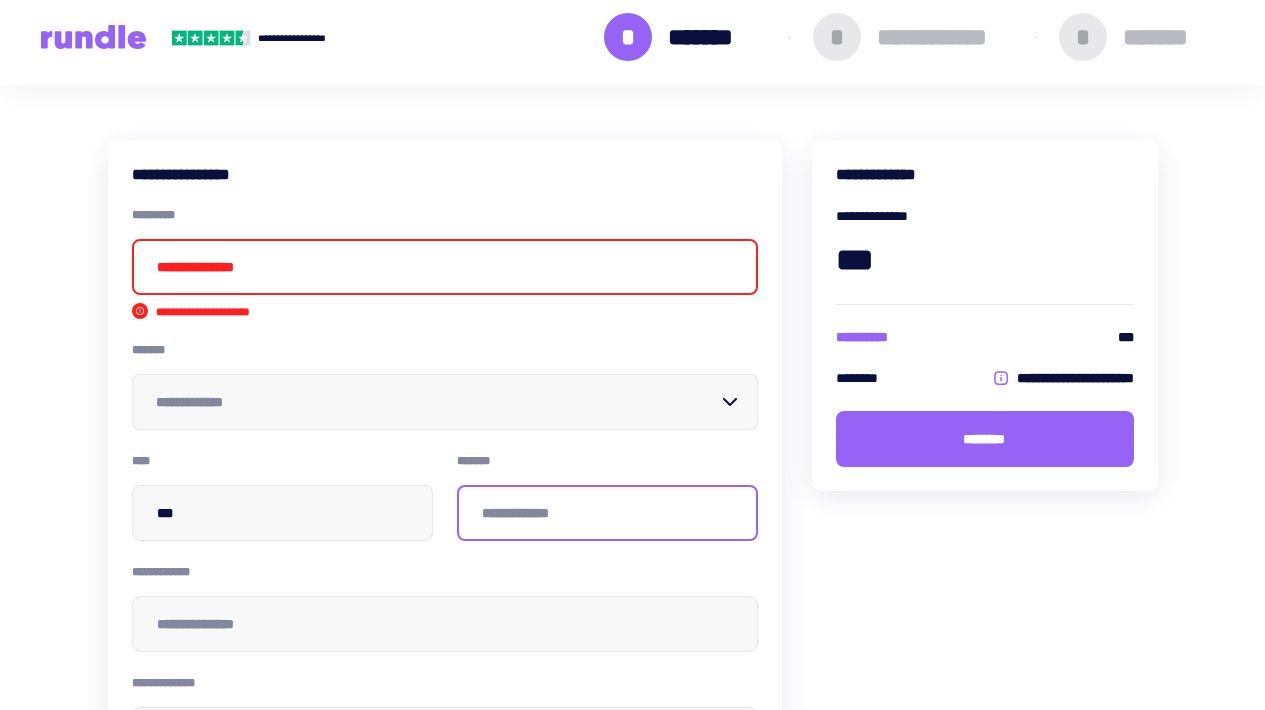 type on "*******" 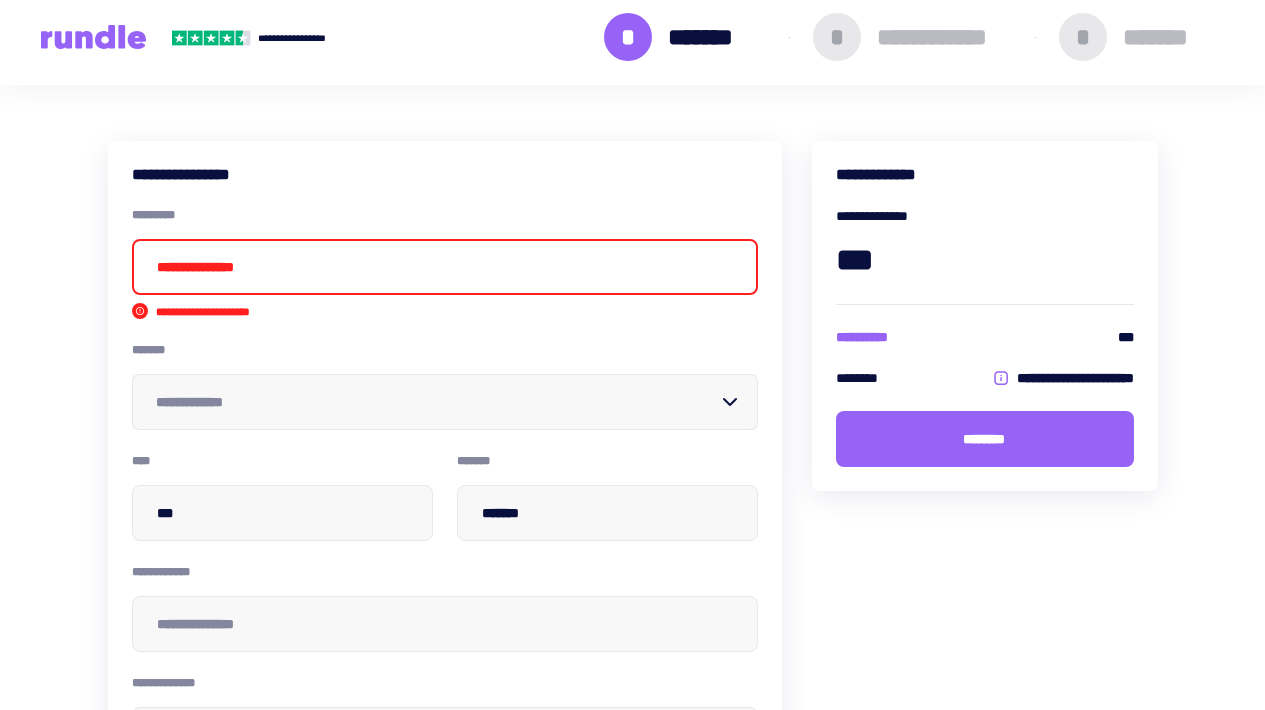 click at bounding box center [445, 267] 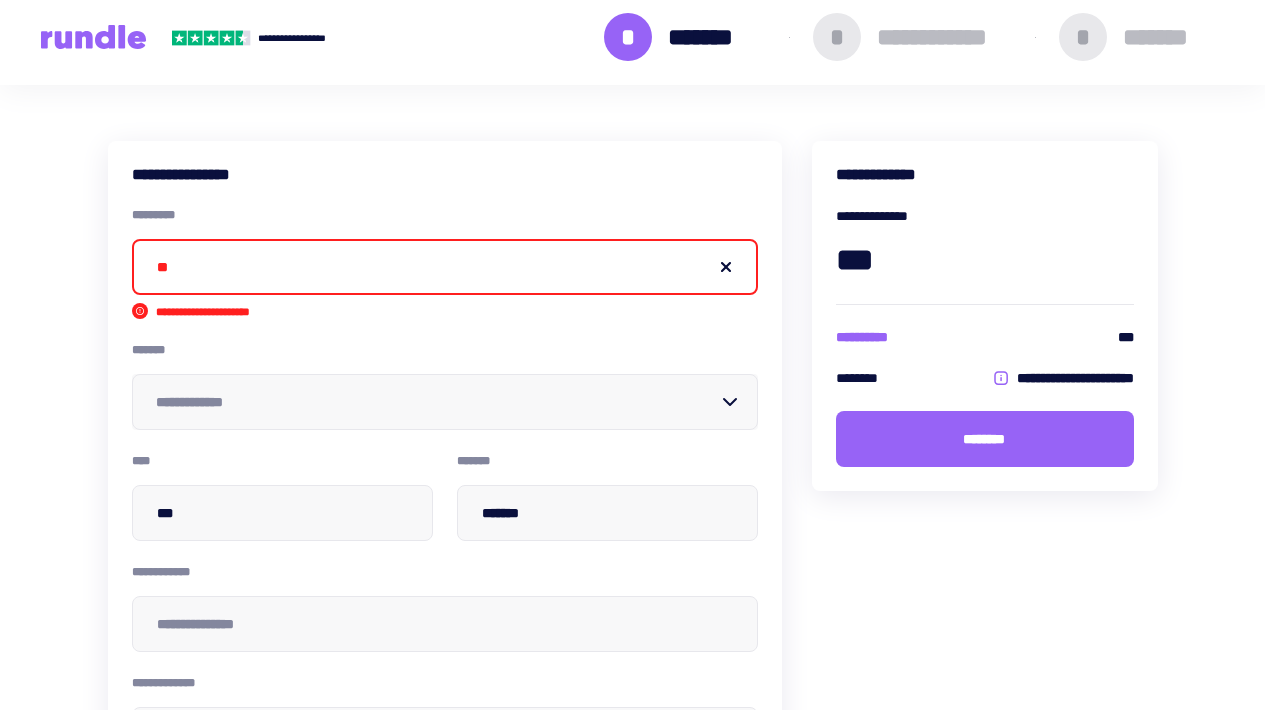 type on "*" 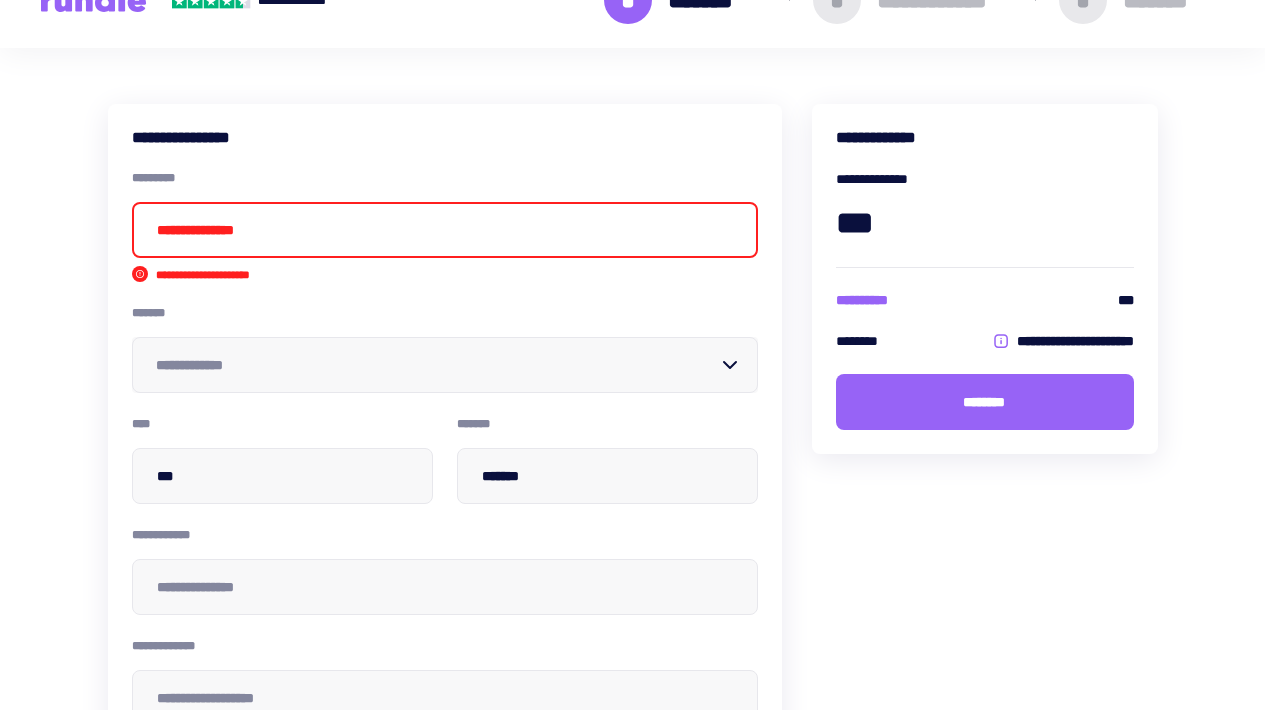 scroll, scrollTop: 0, scrollLeft: 0, axis: both 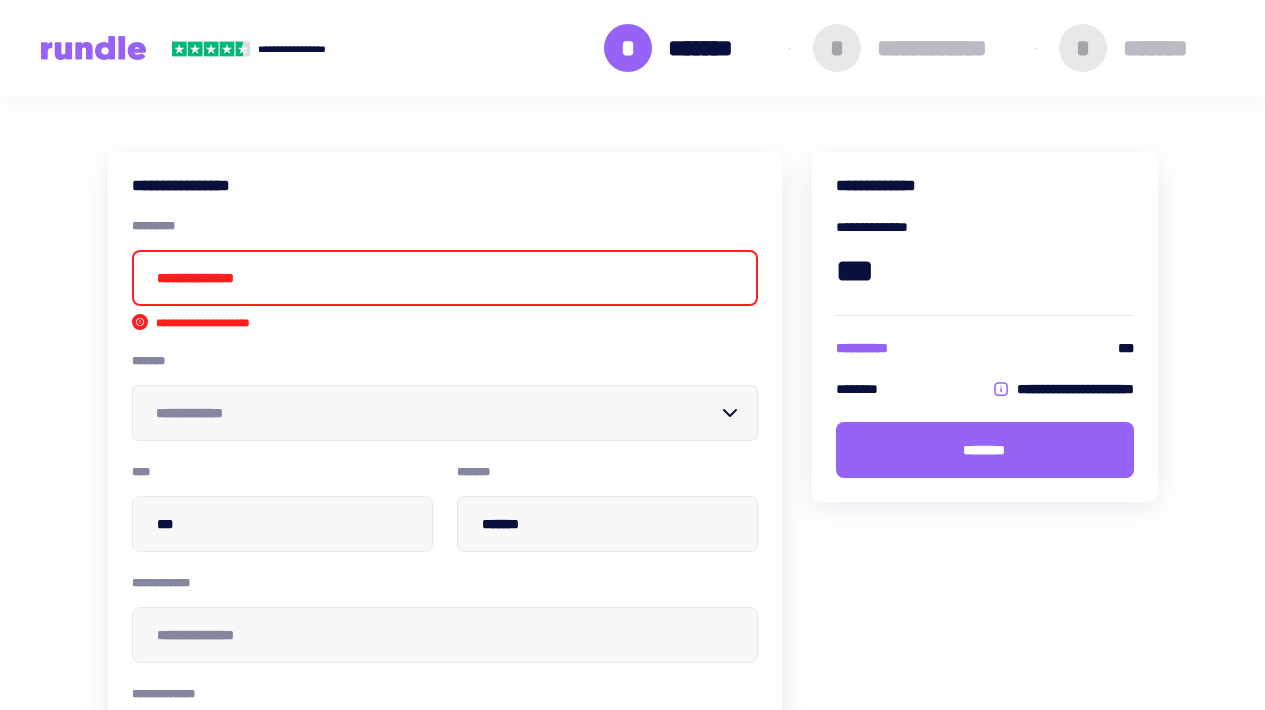 click at bounding box center [445, 278] 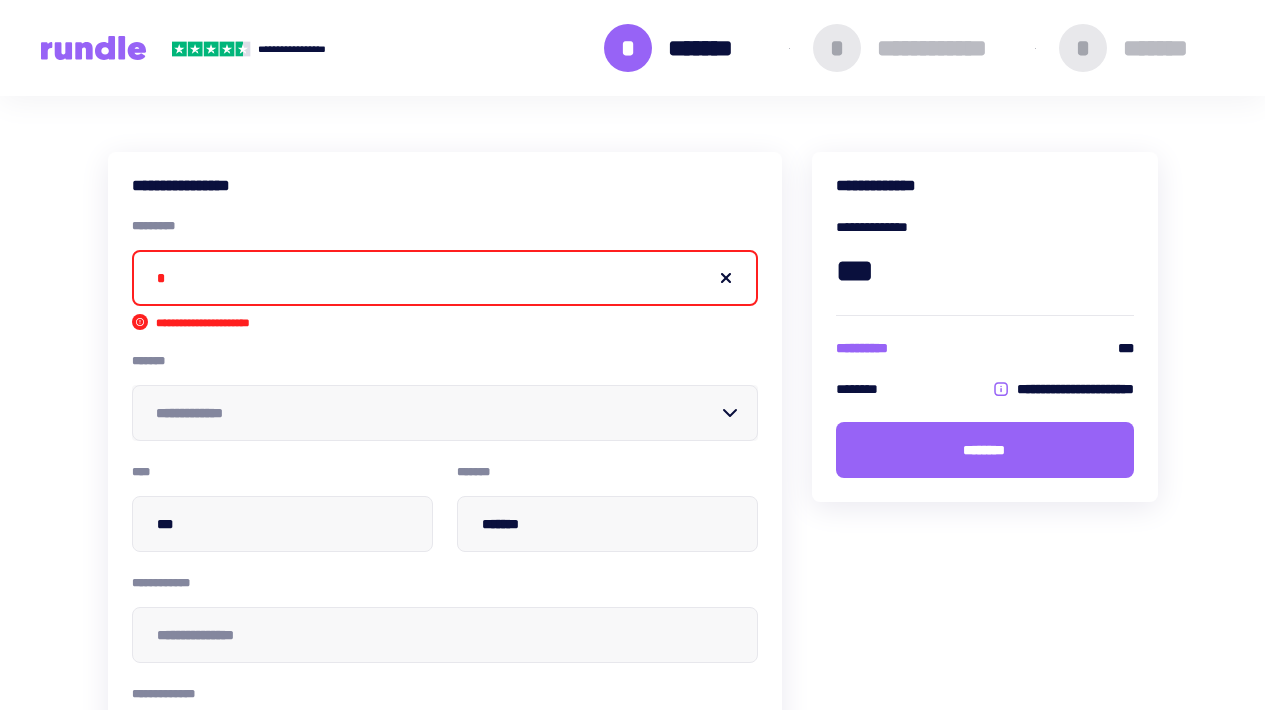 type 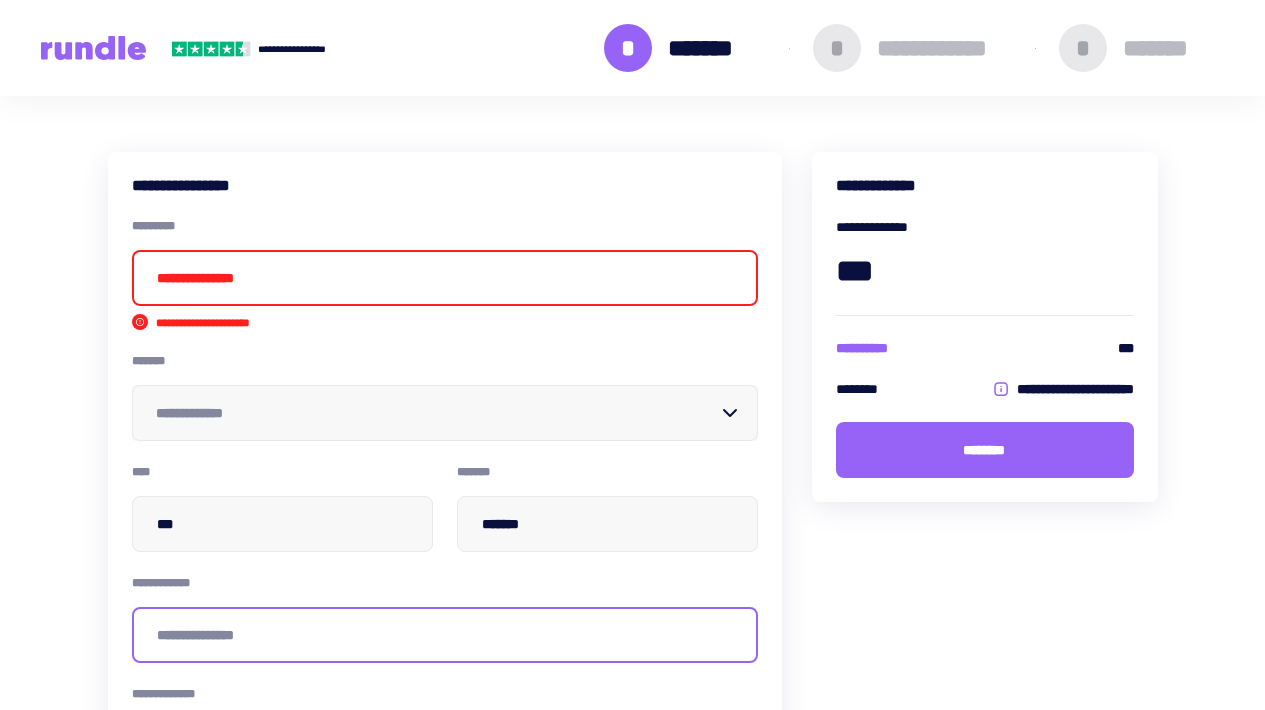 type on "**********" 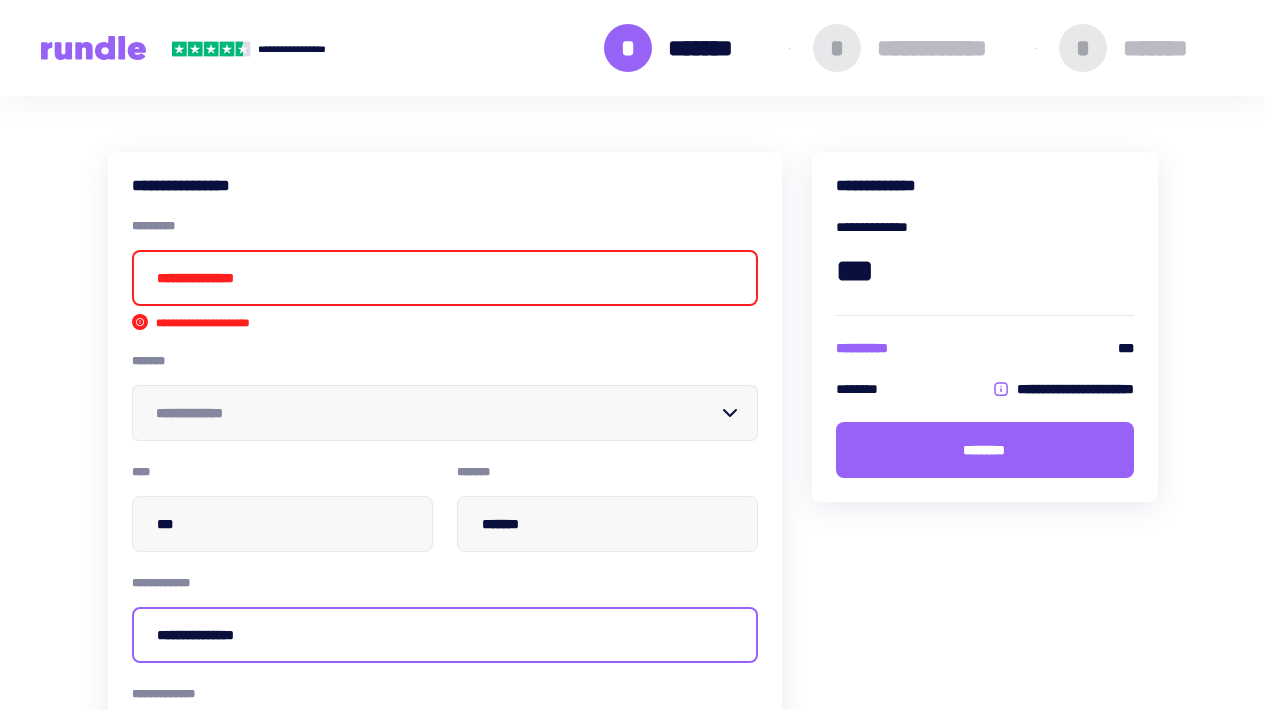 click on "**********" at bounding box center [445, 635] 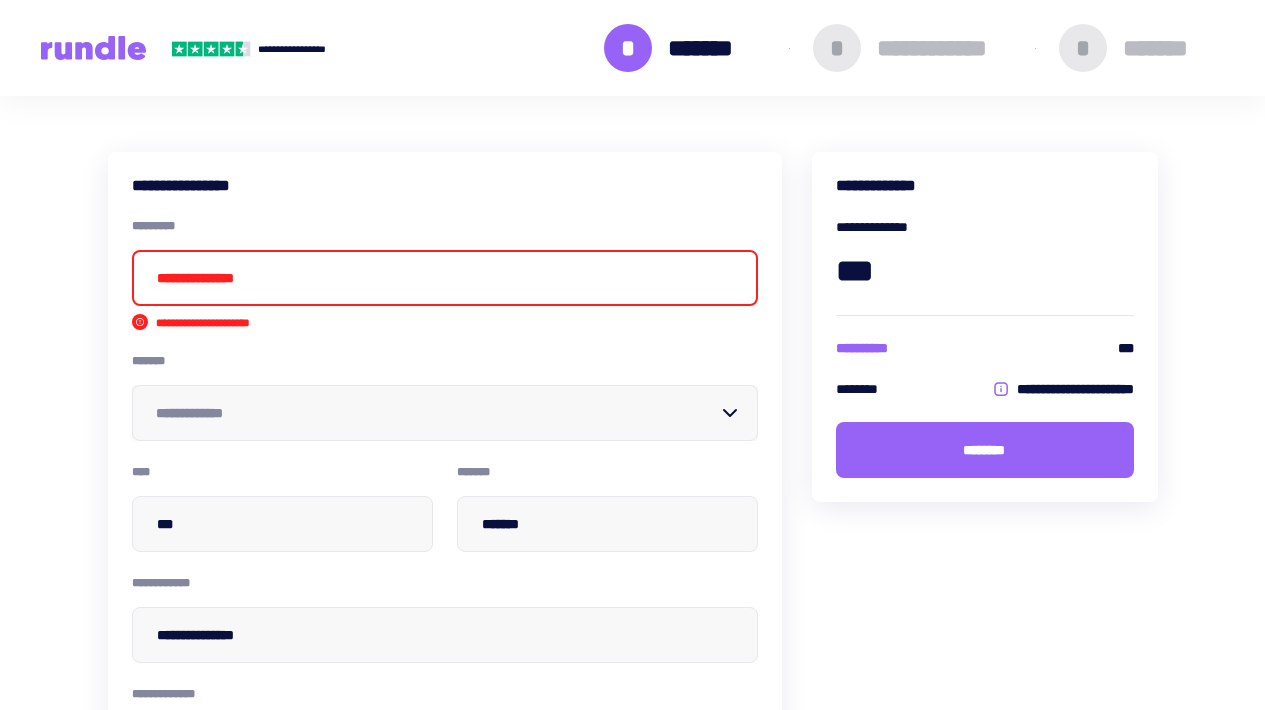 type 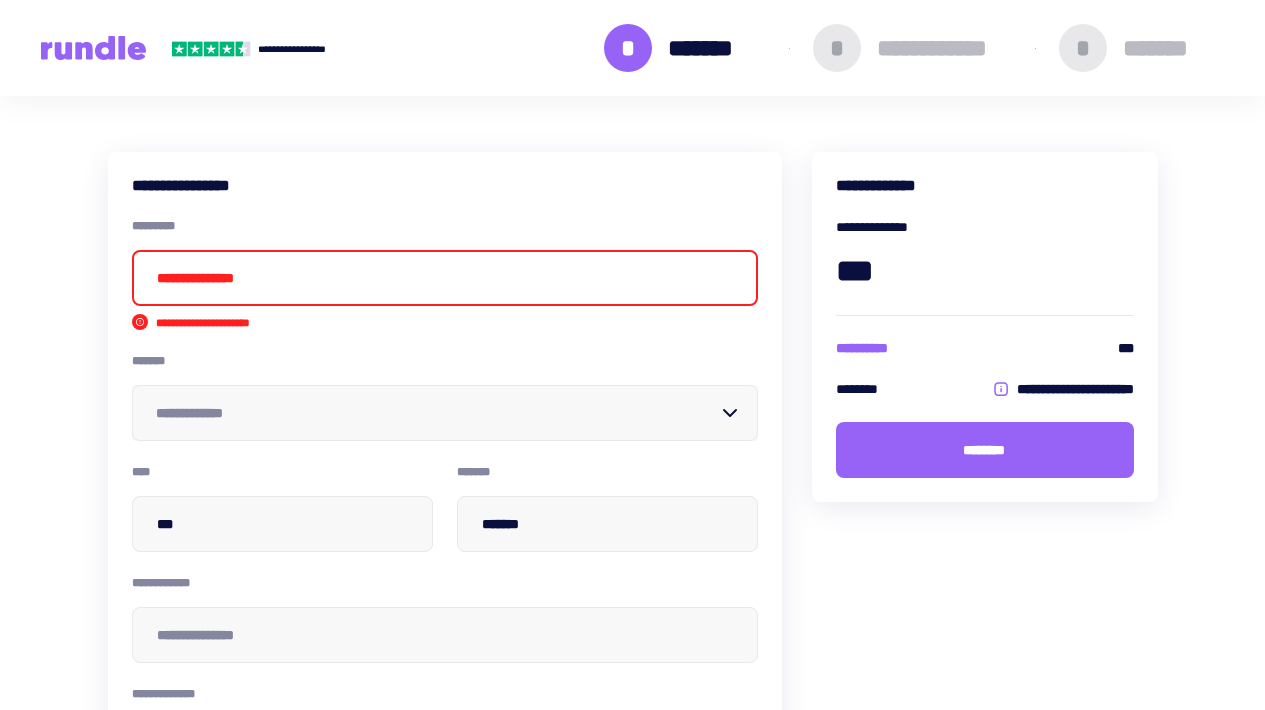 click at bounding box center (445, 278) 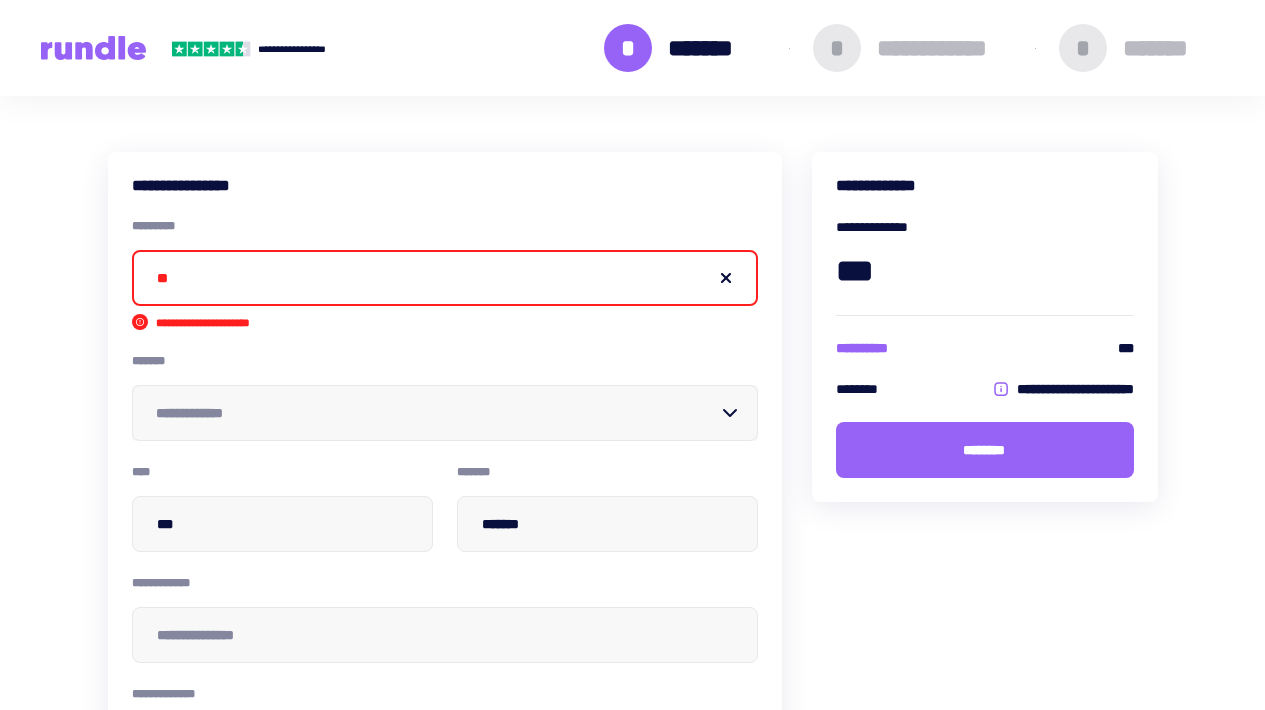 type on "**" 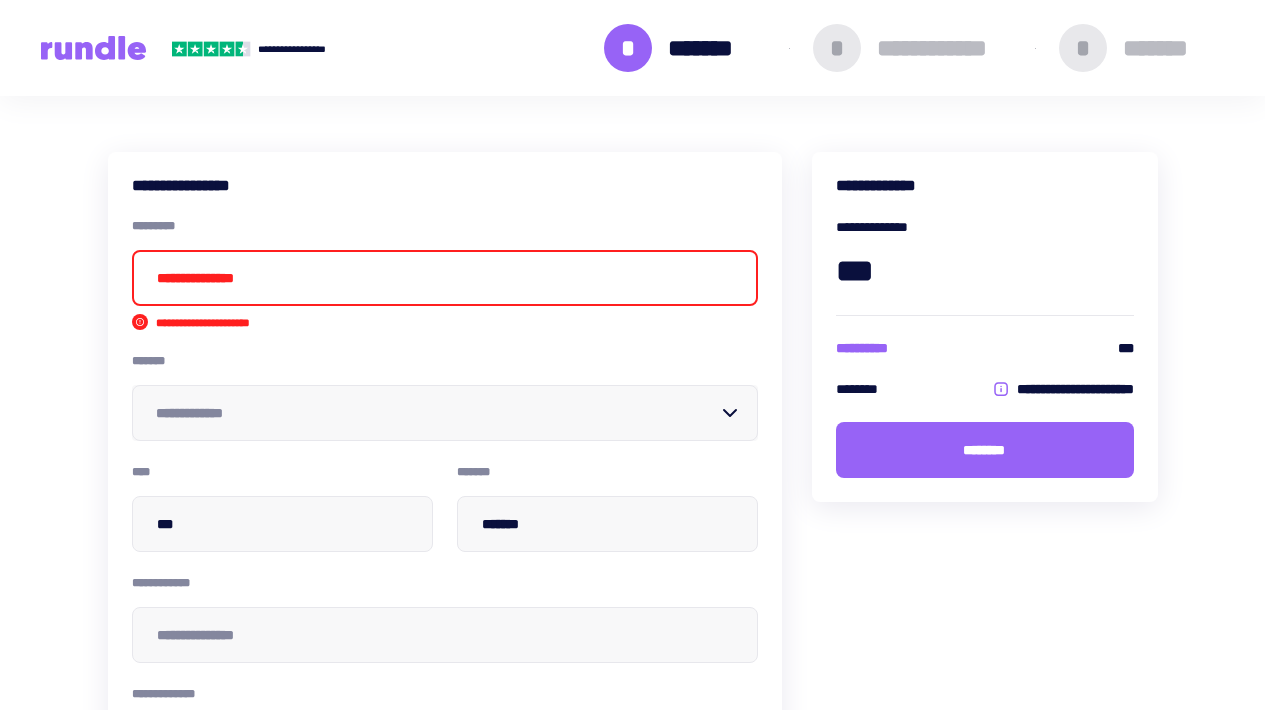 click at bounding box center [445, 278] 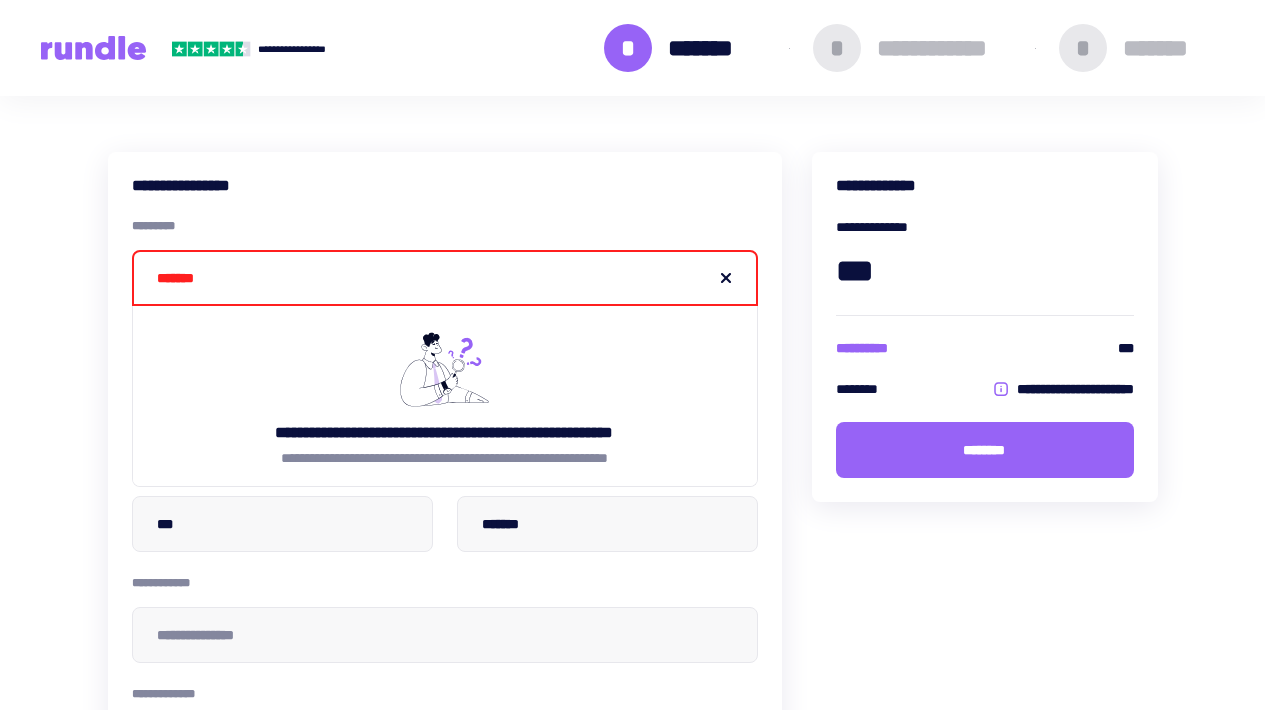 type on "*******" 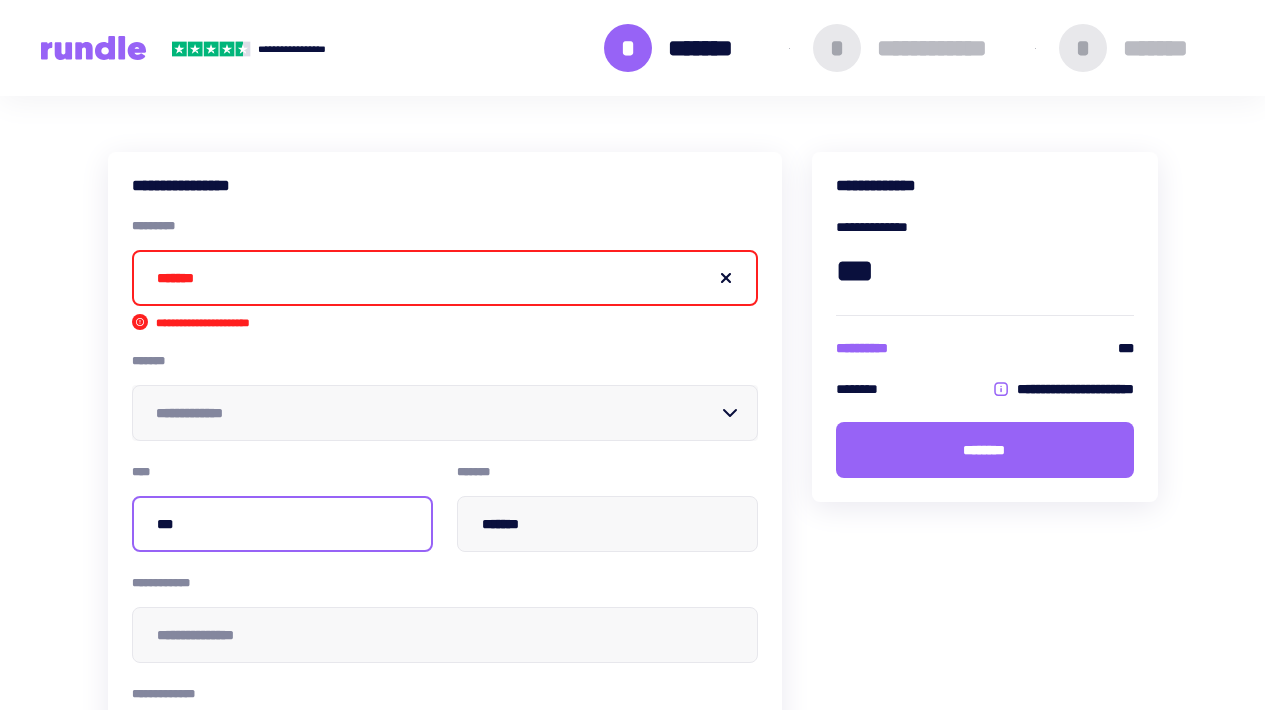click on "***" at bounding box center [282, 524] 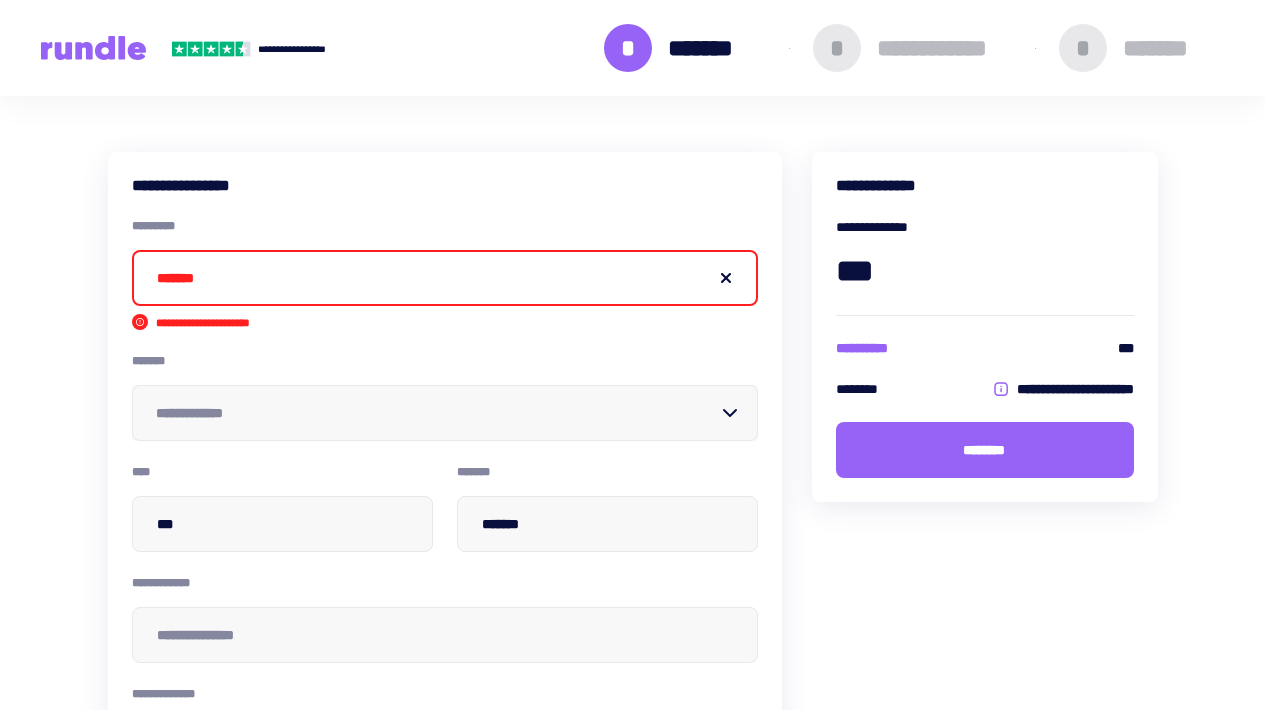 click on "*******" at bounding box center [445, 361] 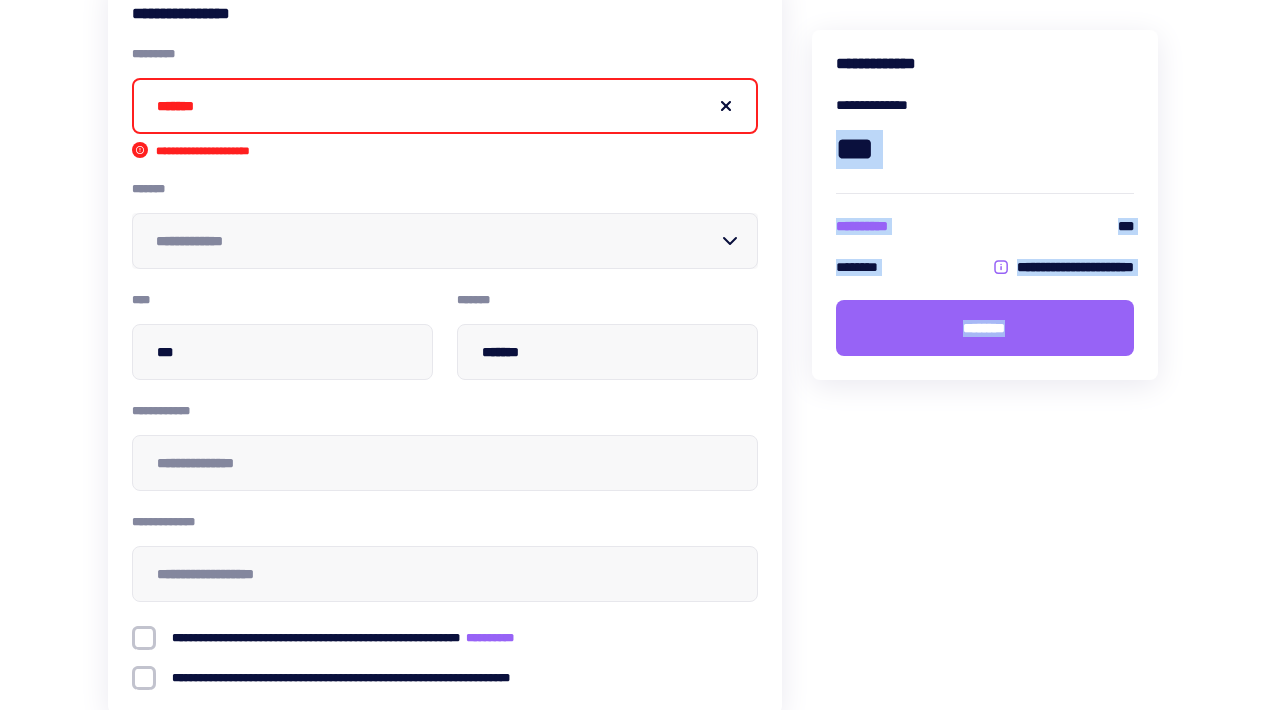 scroll, scrollTop: 270, scrollLeft: 0, axis: vertical 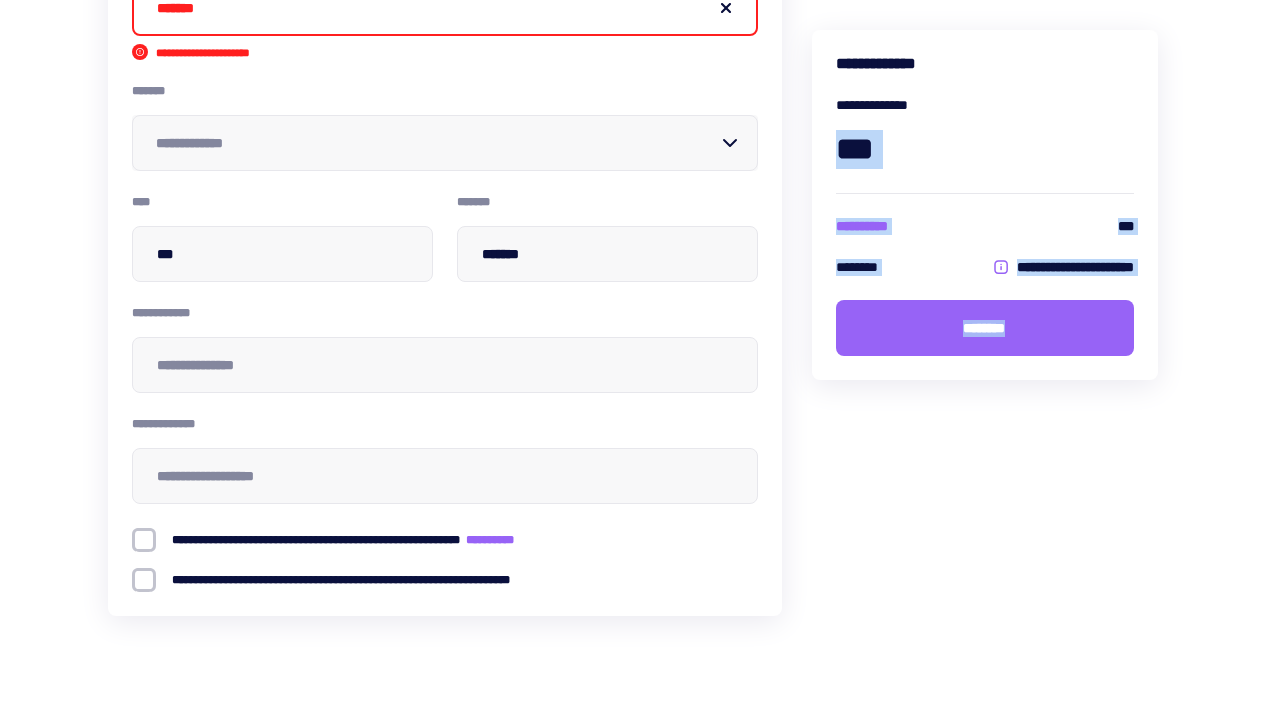 drag, startPoint x: 1279, startPoint y: 245, endPoint x: 1190, endPoint y: 499, distance: 269.14124 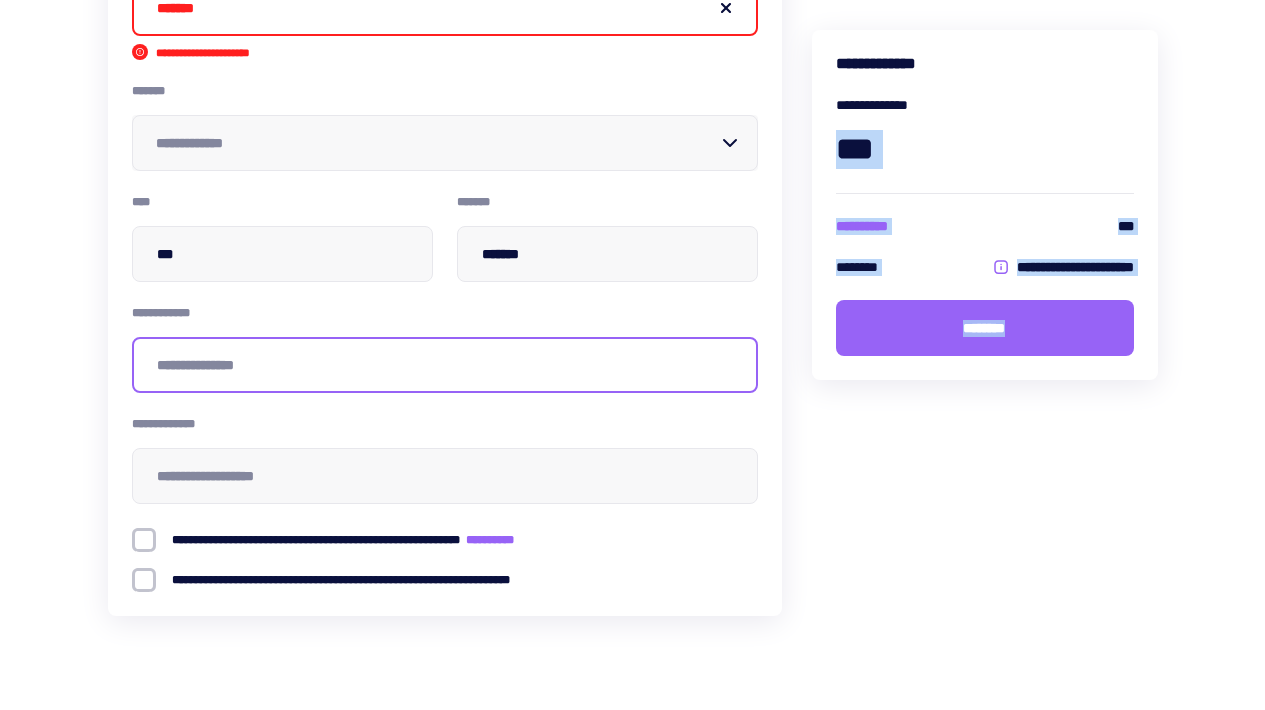 type on "**********" 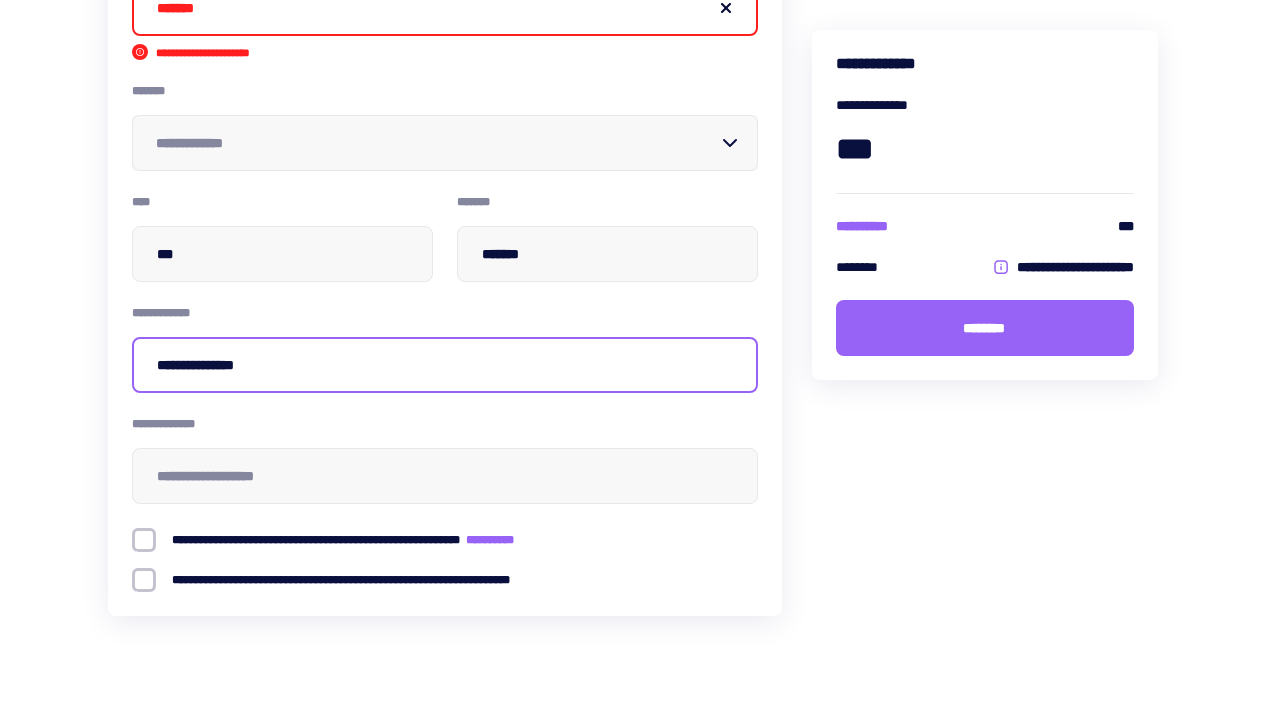 click on "**********" at bounding box center (445, 365) 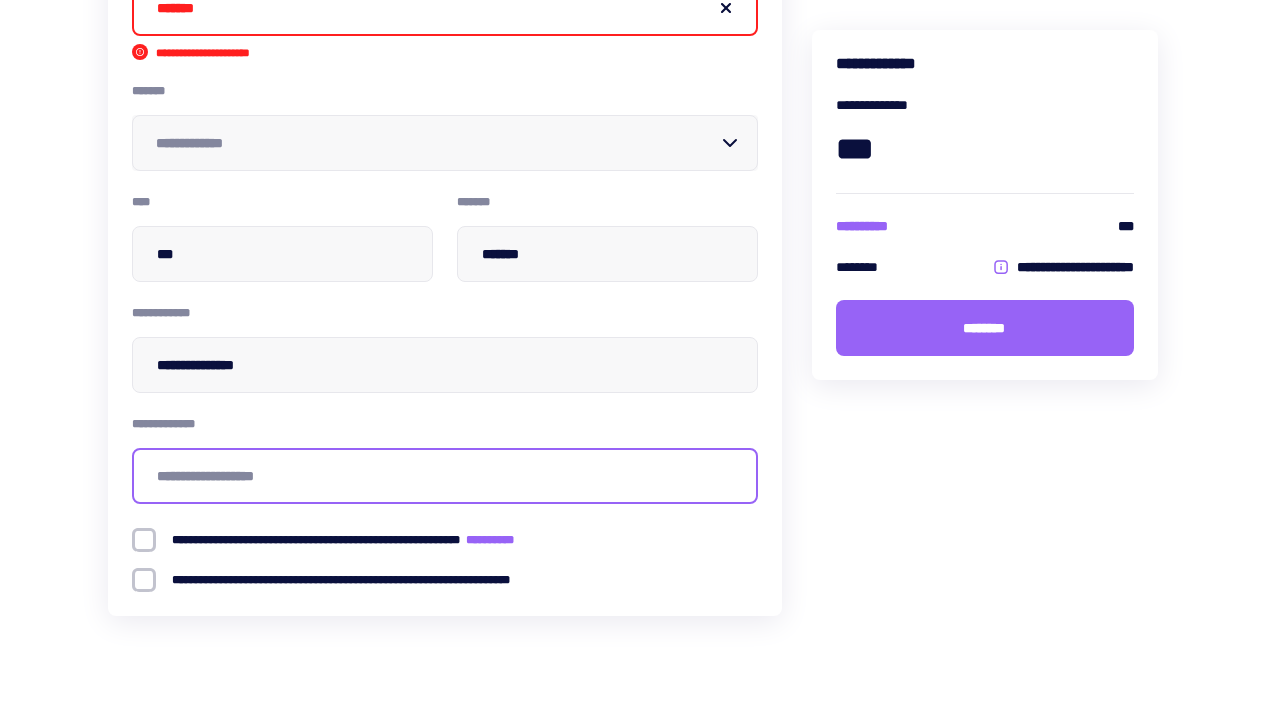 type 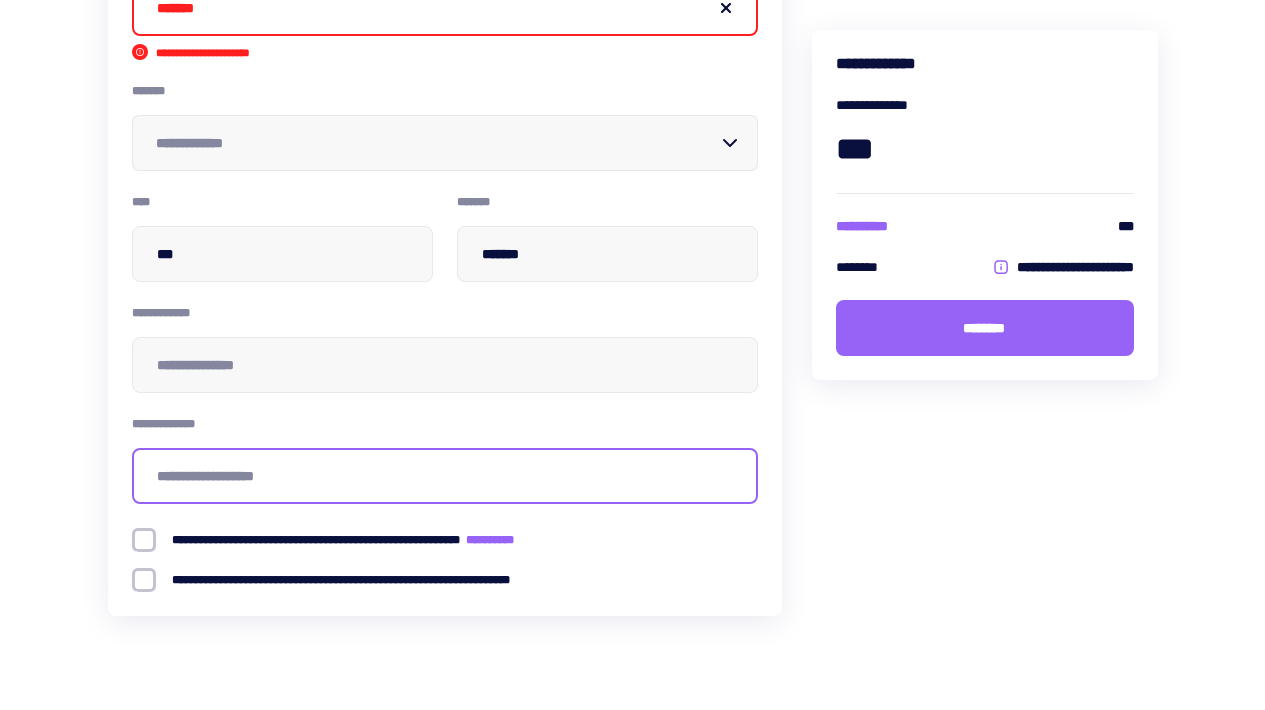 click at bounding box center [445, 476] 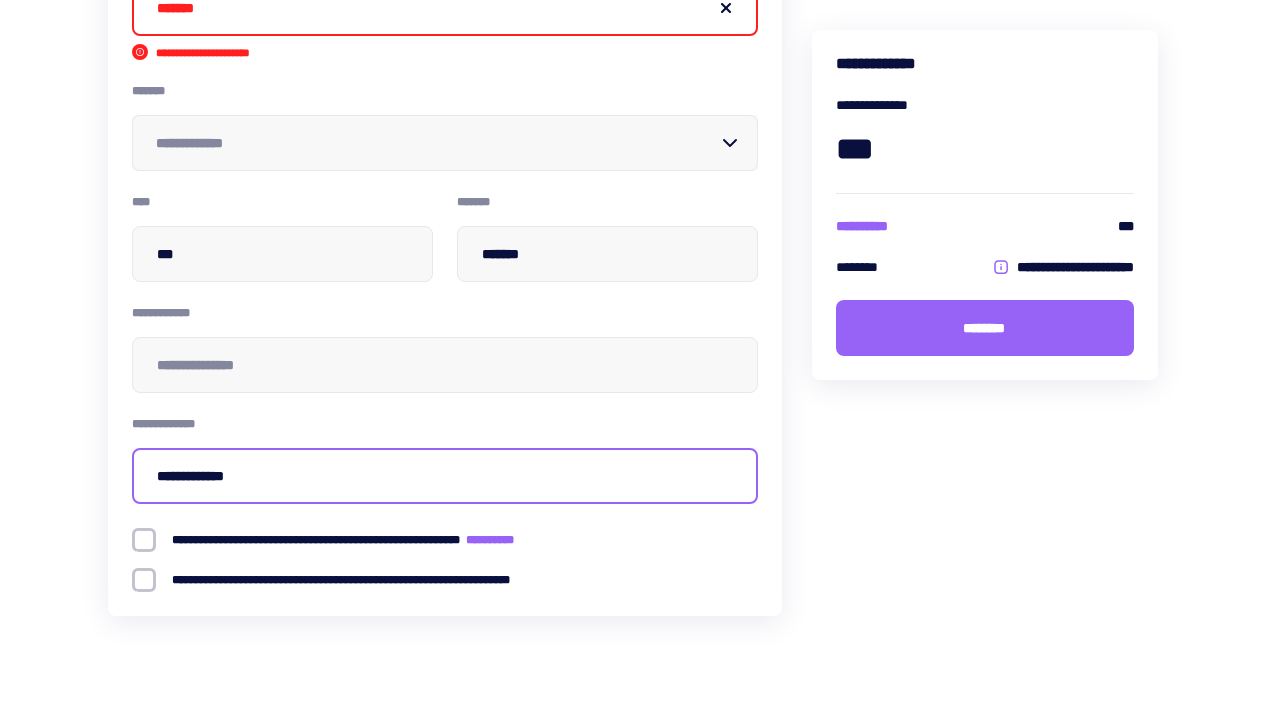 type on "**********" 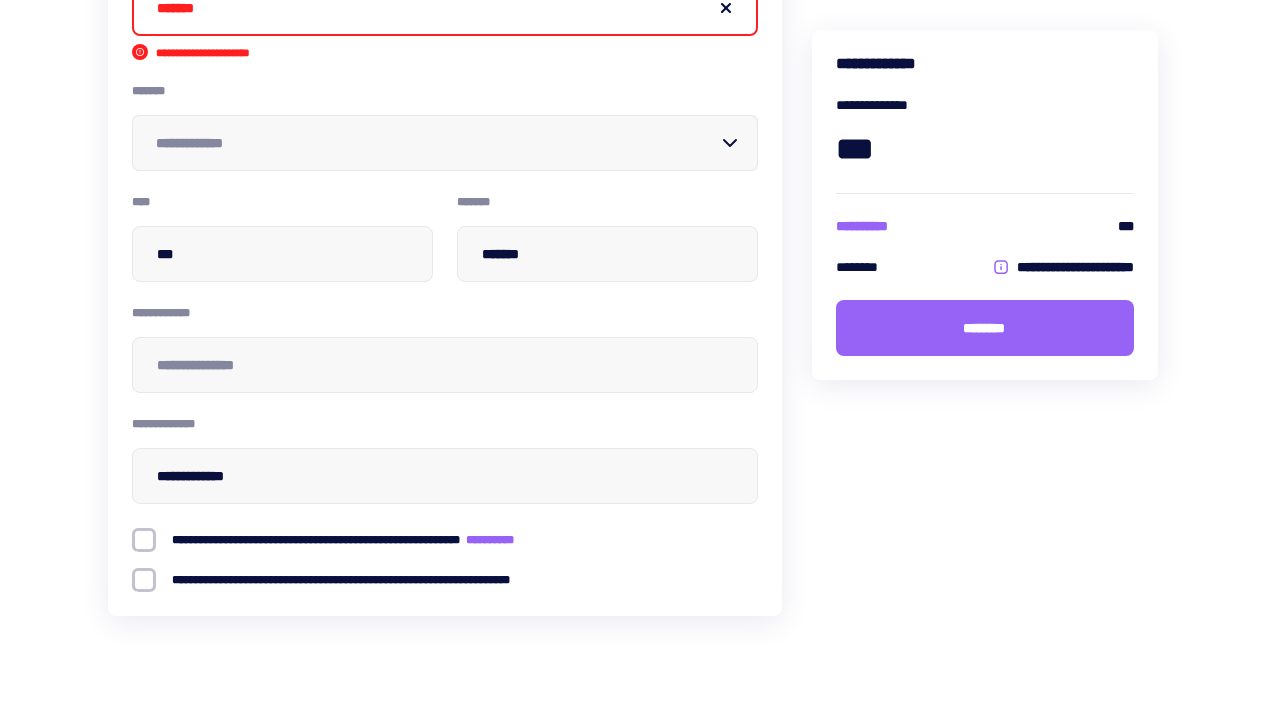 click on "**********" at bounding box center (445, 540) 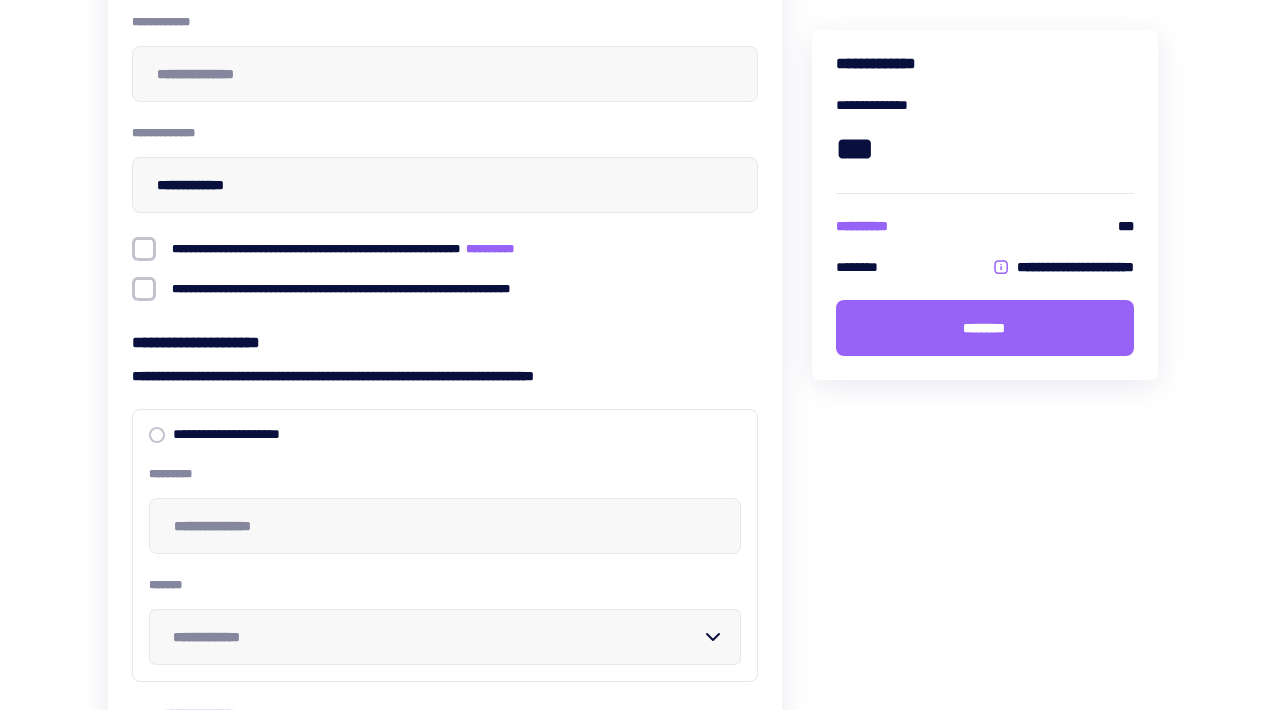 scroll, scrollTop: 575, scrollLeft: 0, axis: vertical 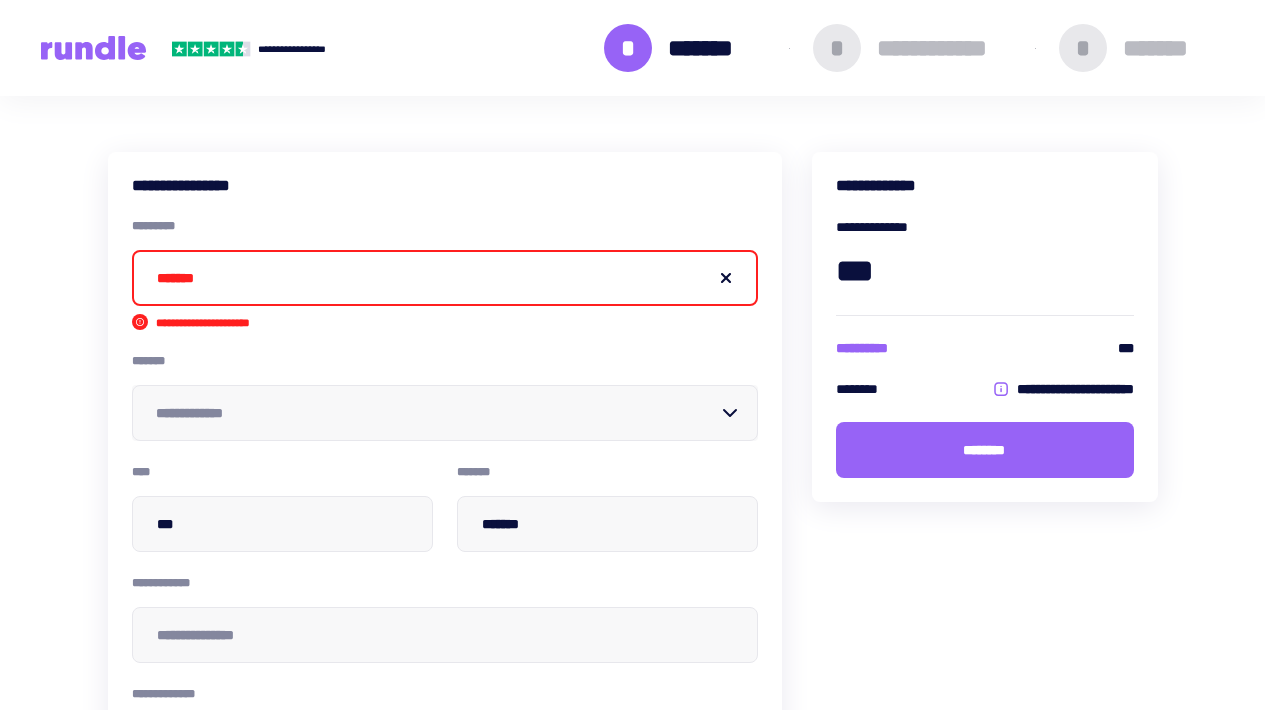 click 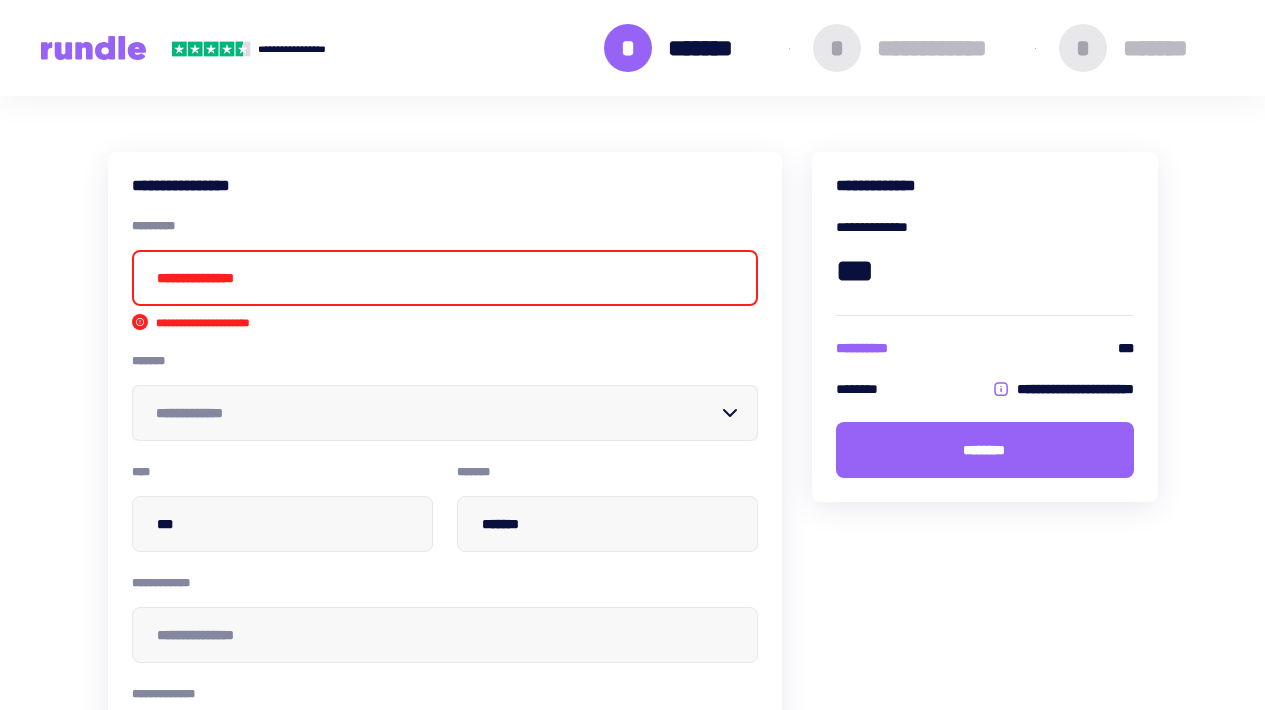 click at bounding box center (445, 278) 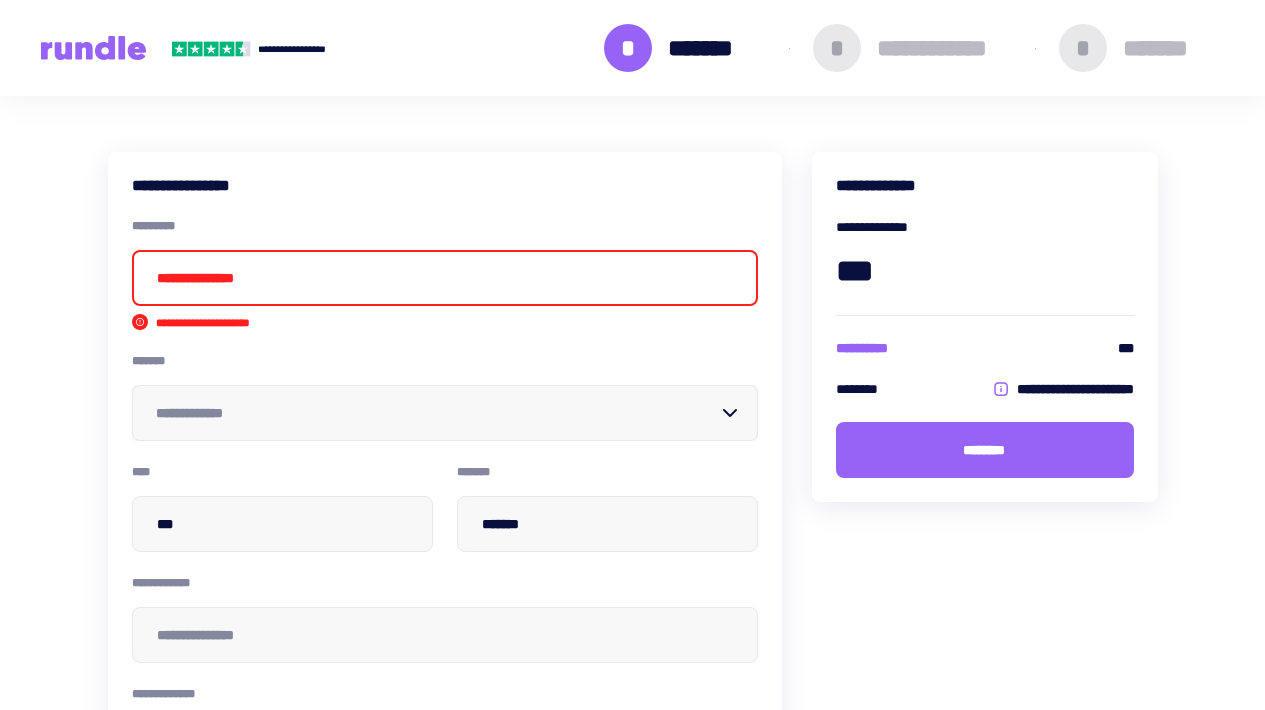 click on "**********" at bounding box center [445, 330] 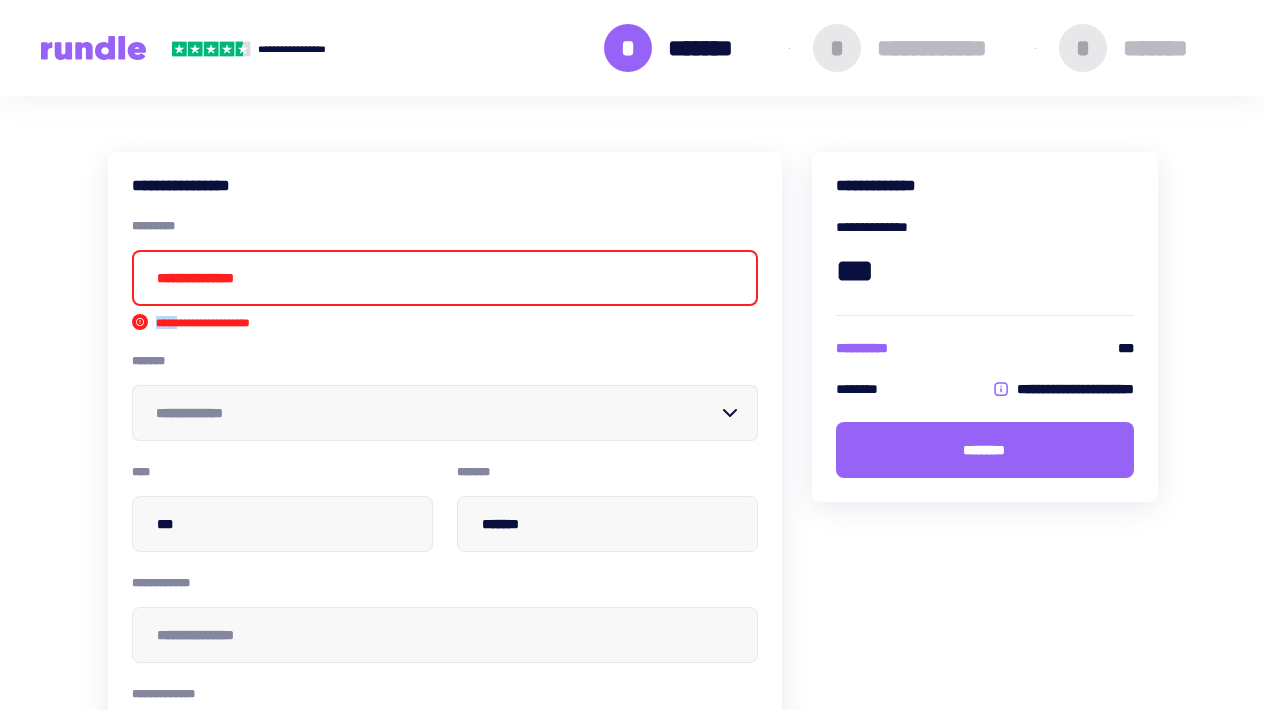 click on "**********" at bounding box center [216, 322] 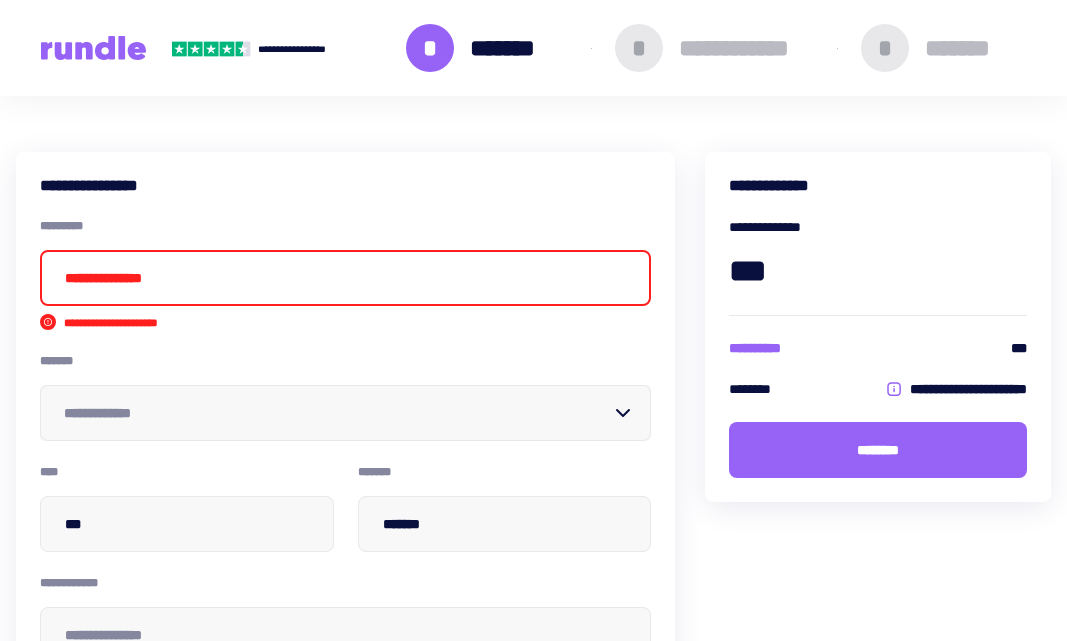 click at bounding box center (345, 278) 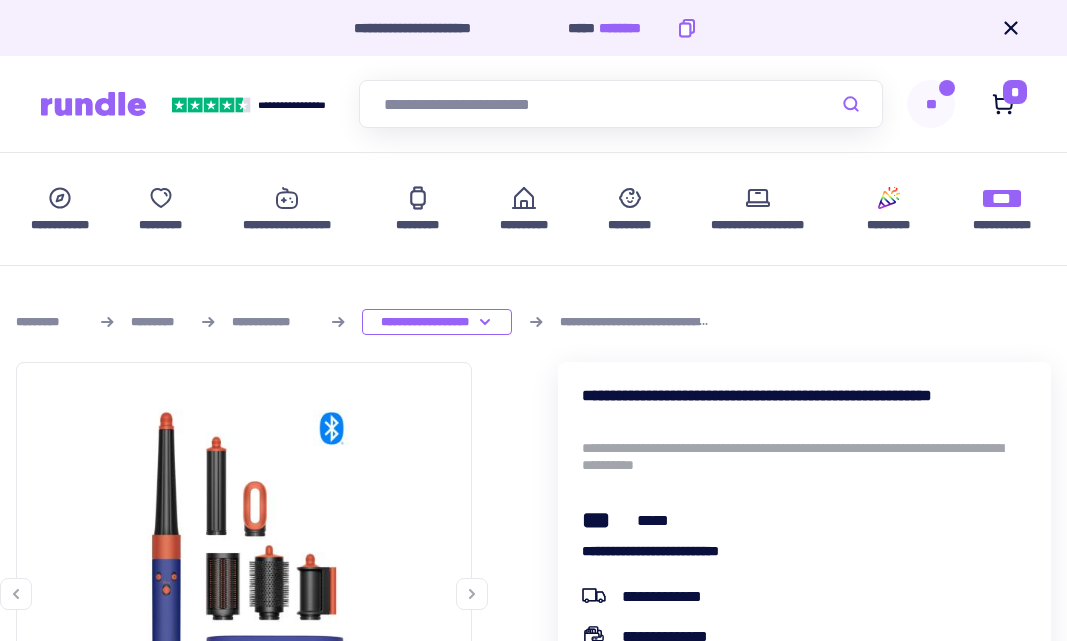 click on "**" at bounding box center [931, 104] 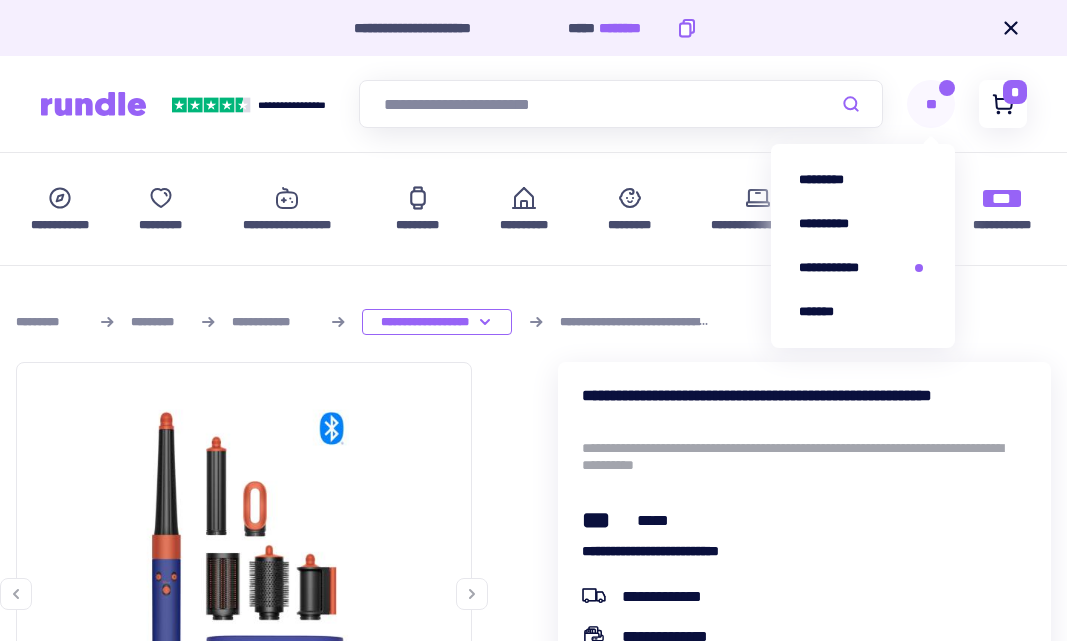 click 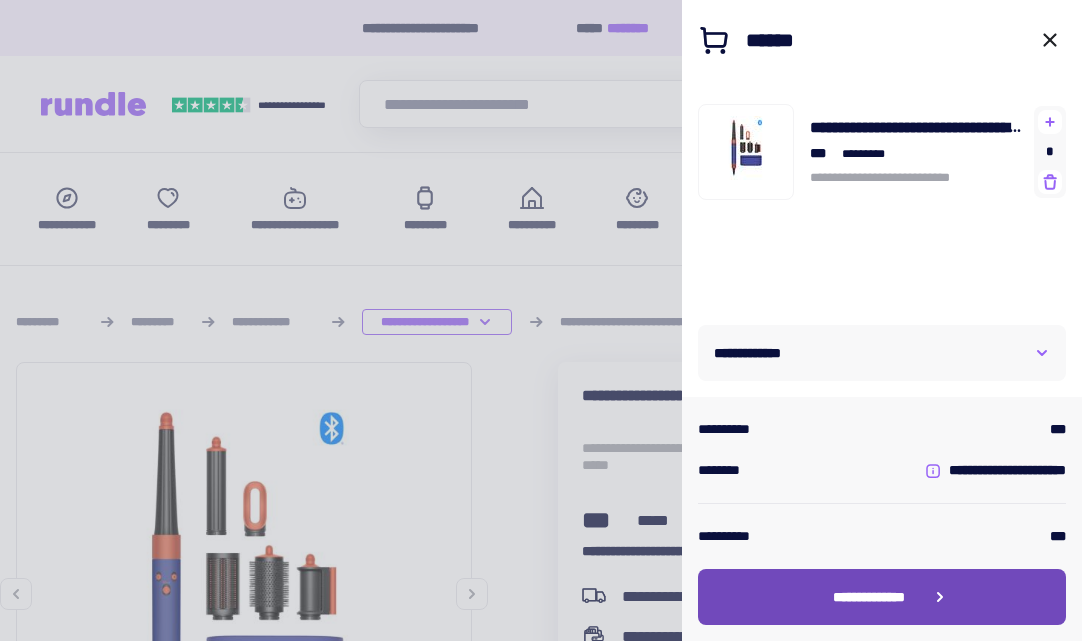 click on "**********" at bounding box center (882, 597) 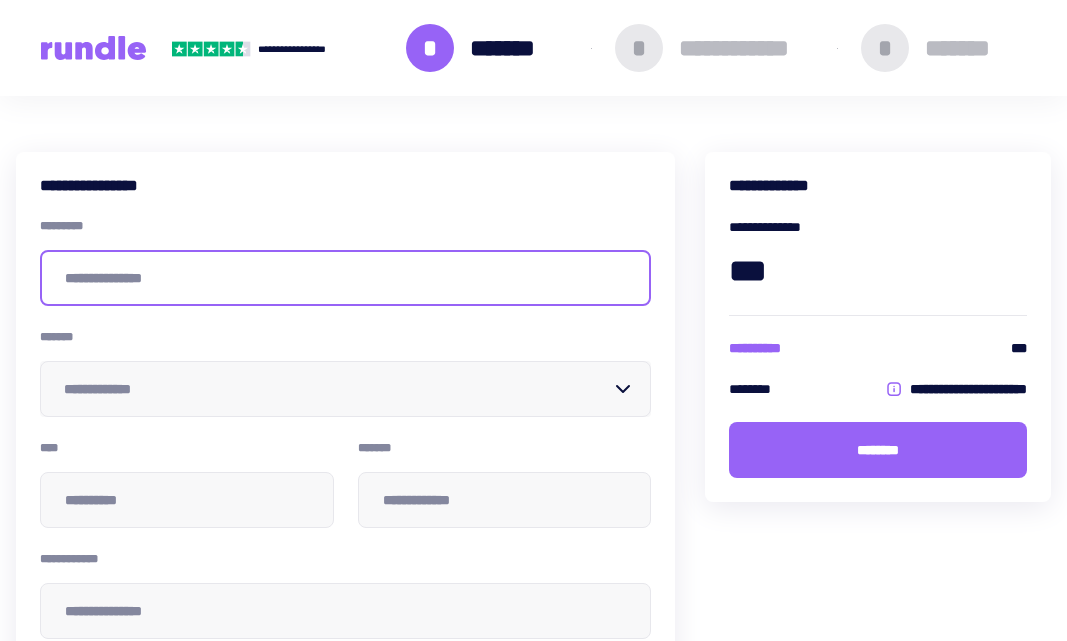 click at bounding box center (345, 278) 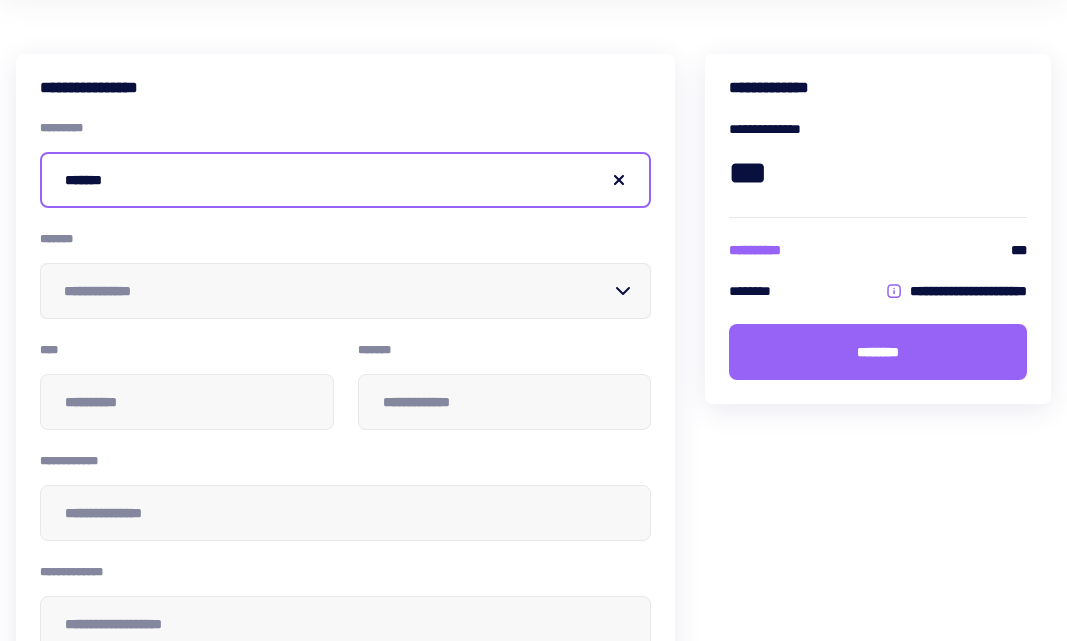 scroll, scrollTop: 119, scrollLeft: 0, axis: vertical 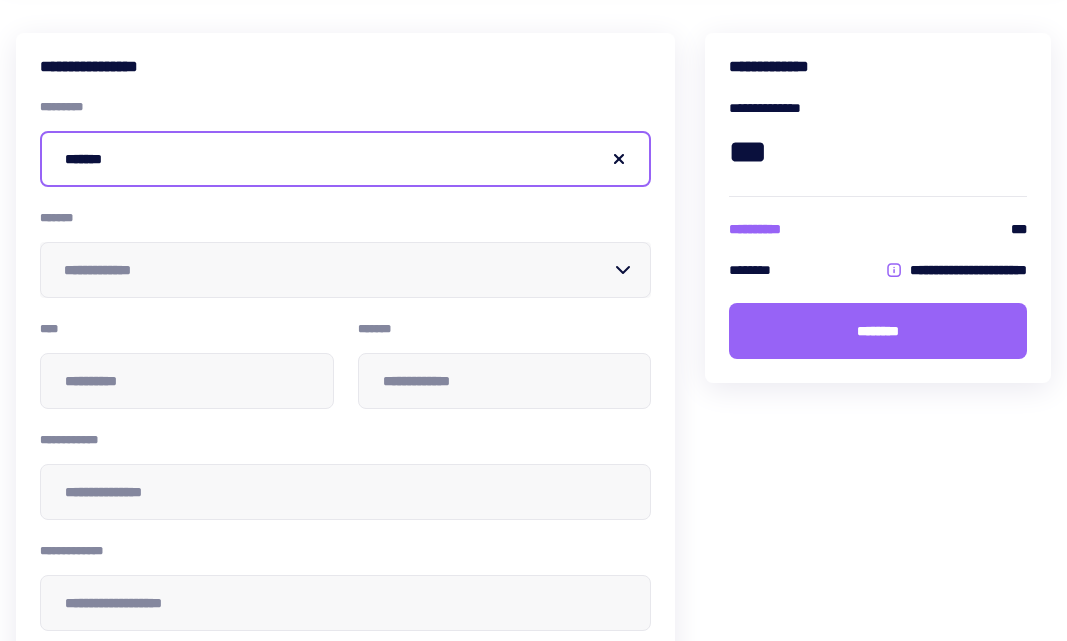type on "*******" 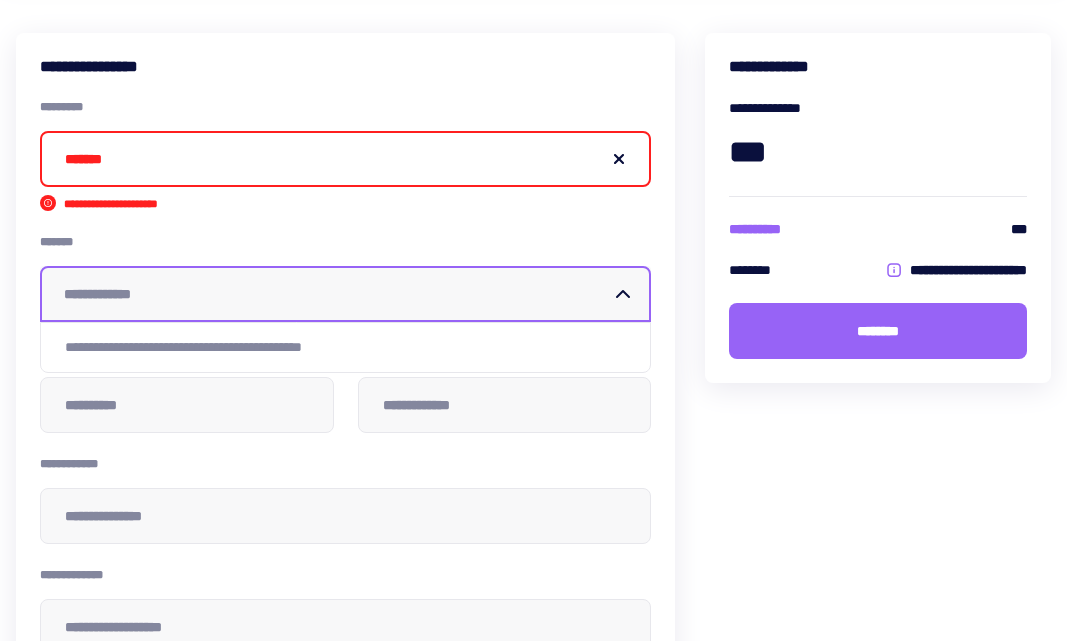 click at bounding box center [333, 294] 